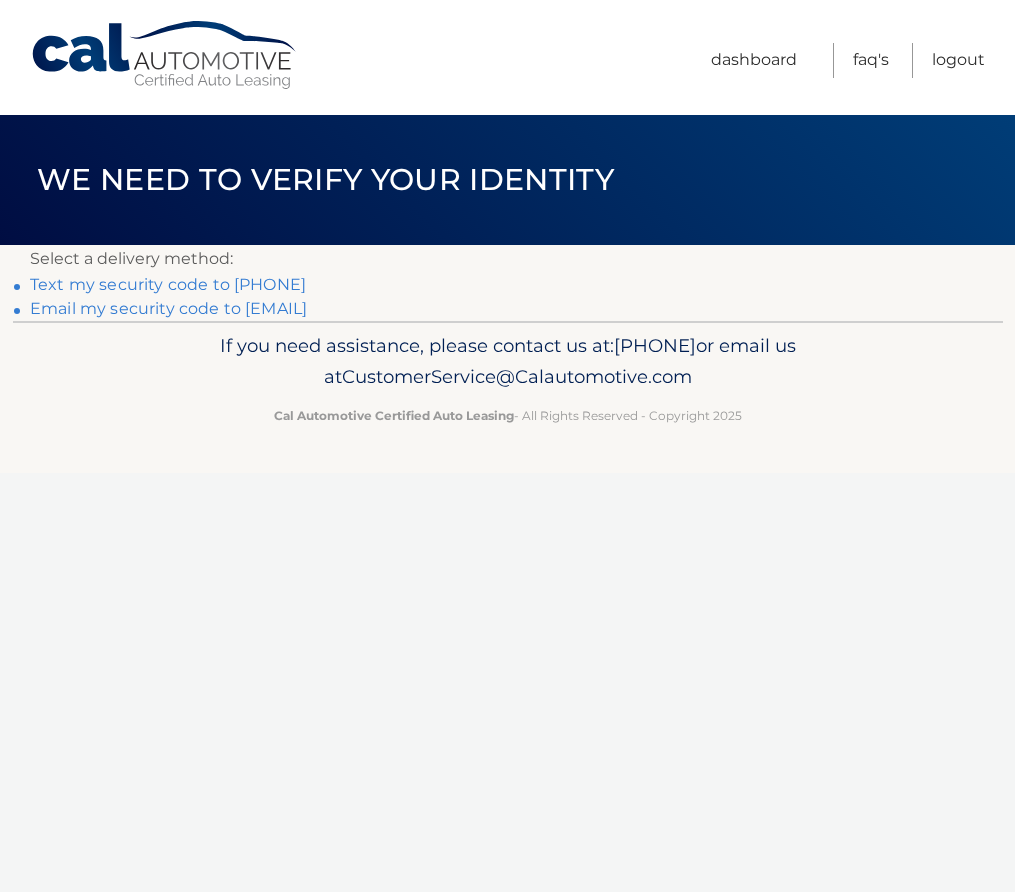scroll, scrollTop: 0, scrollLeft: 0, axis: both 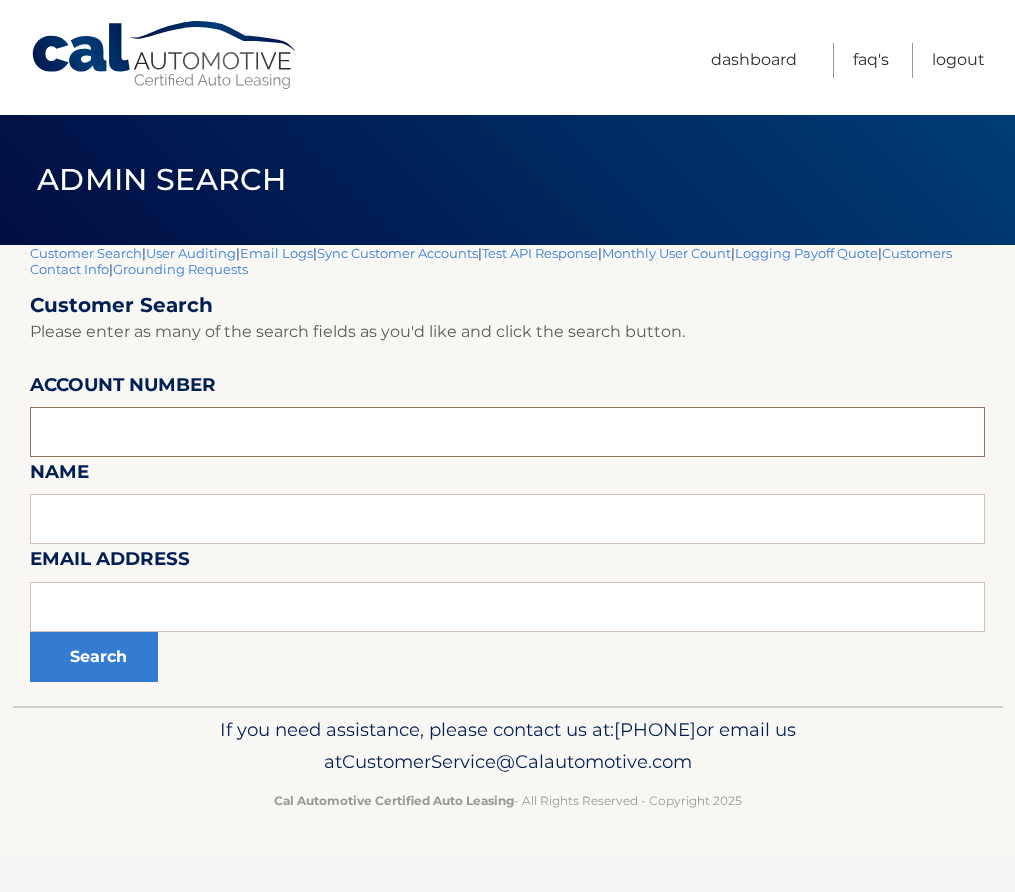 click at bounding box center [507, 432] 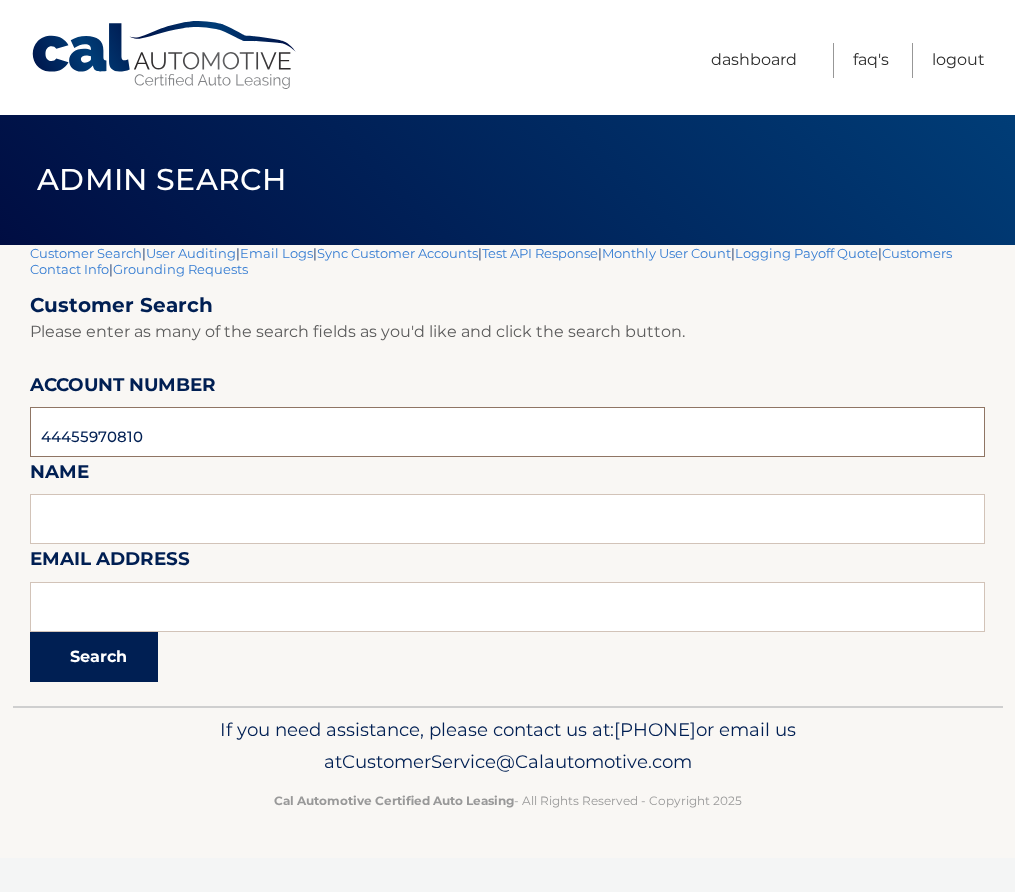 type on "44455970810" 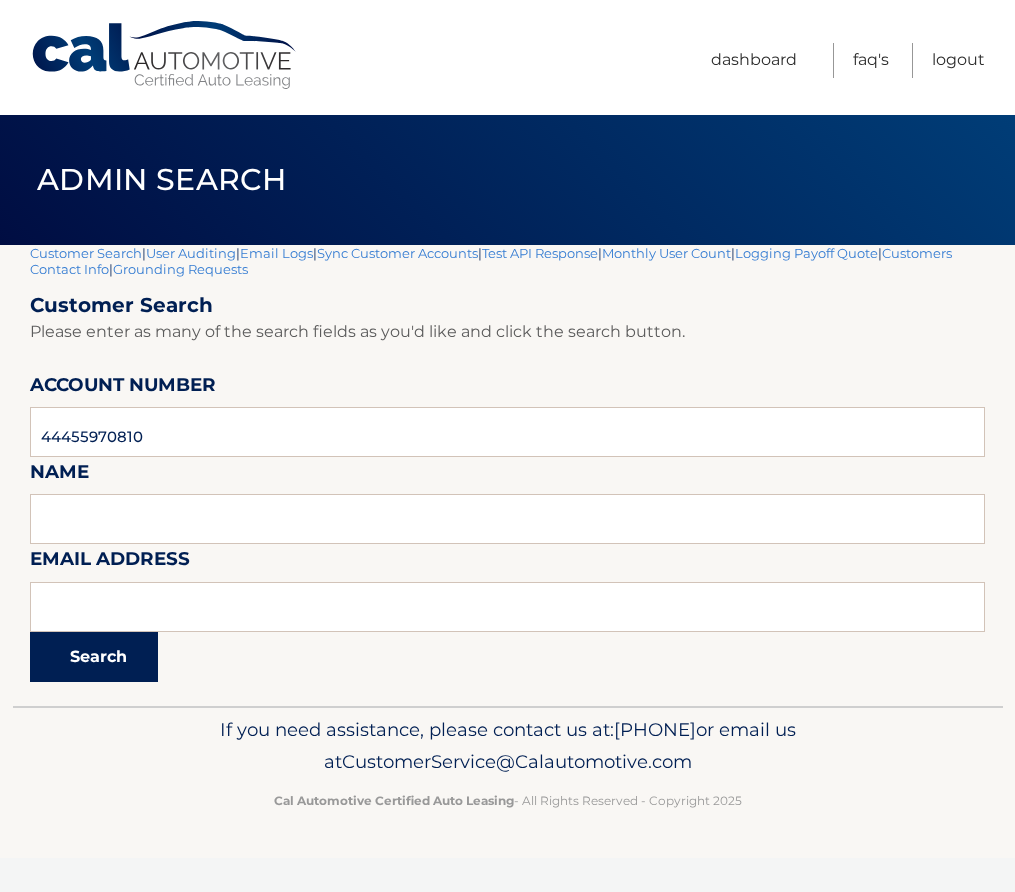 click on "Search" at bounding box center (94, 657) 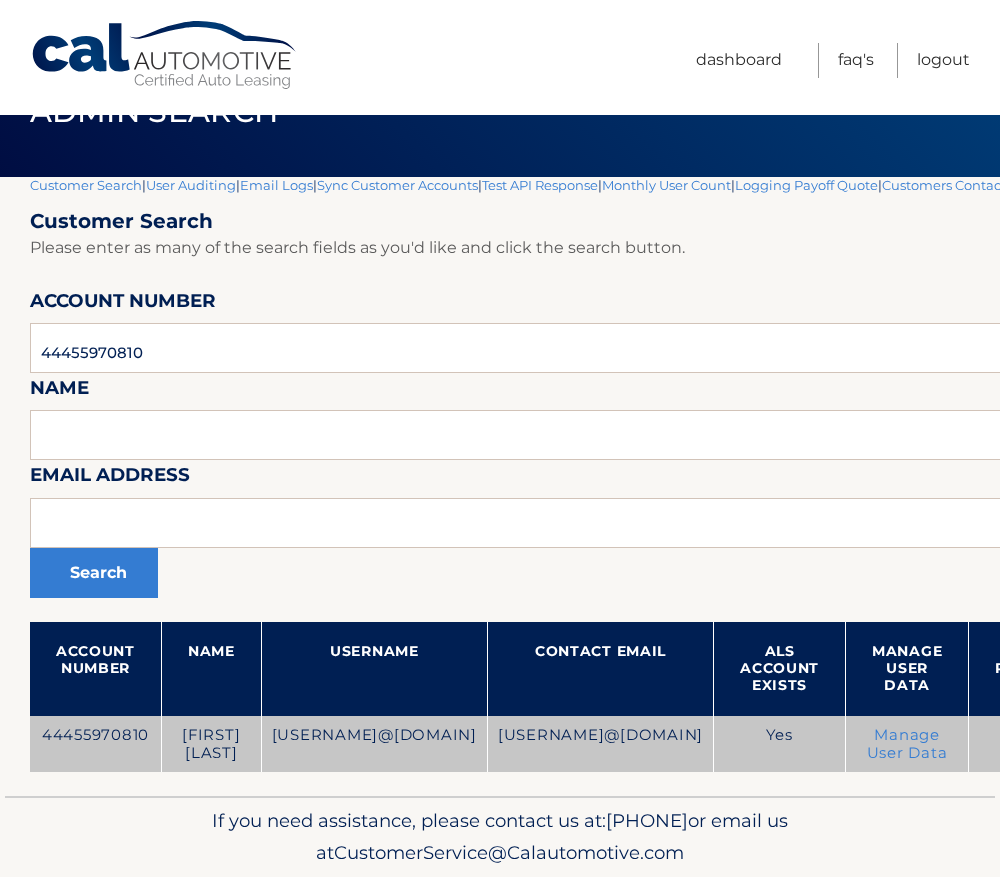 scroll, scrollTop: 139, scrollLeft: 0, axis: vertical 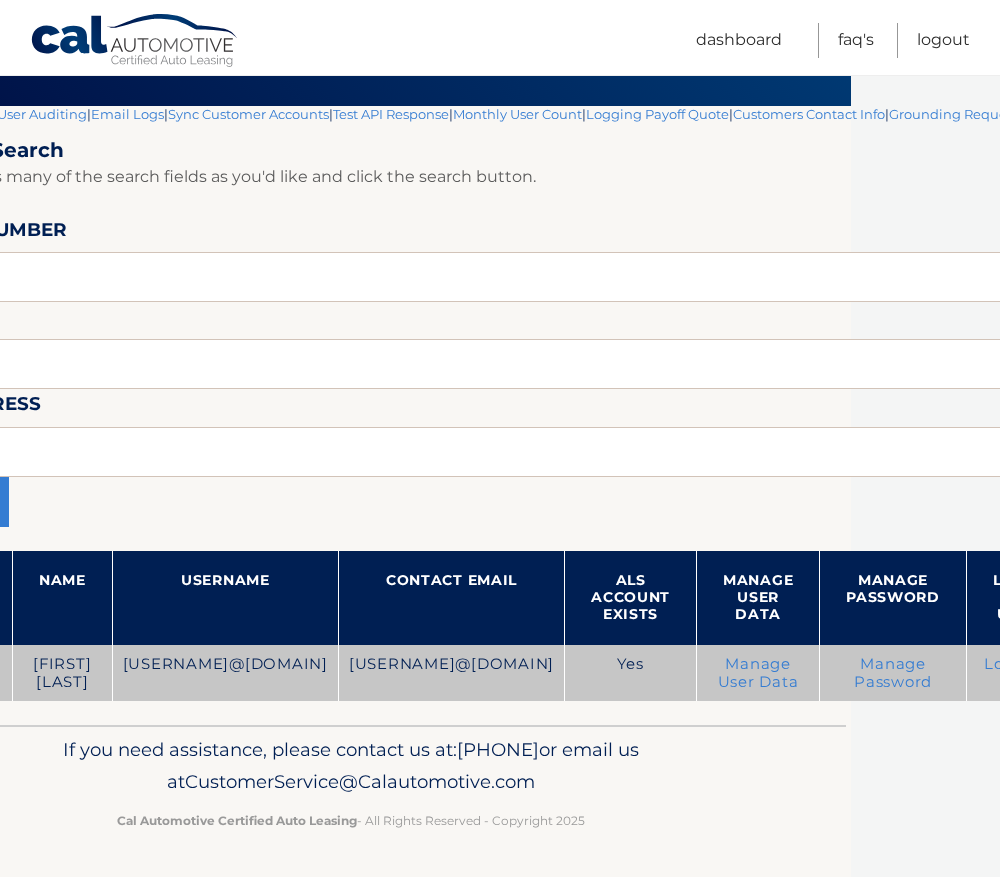 click on "Login as User" at bounding box center (1018, 673) 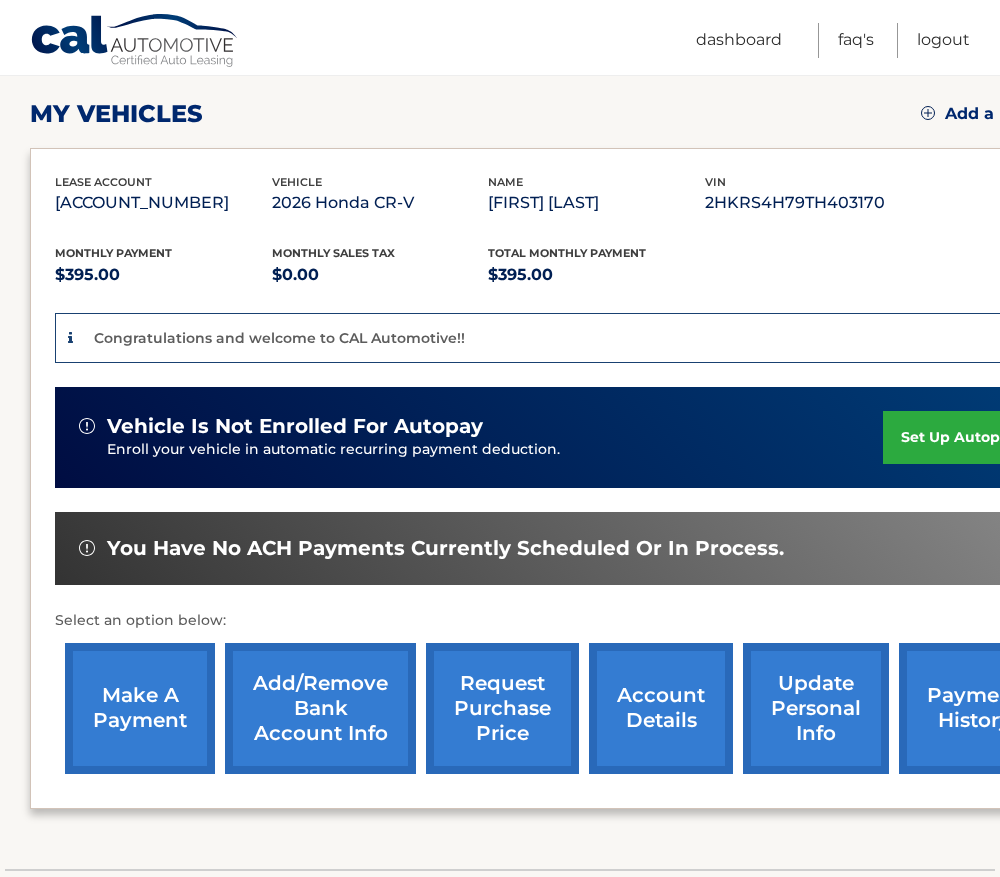 scroll, scrollTop: 400, scrollLeft: 0, axis: vertical 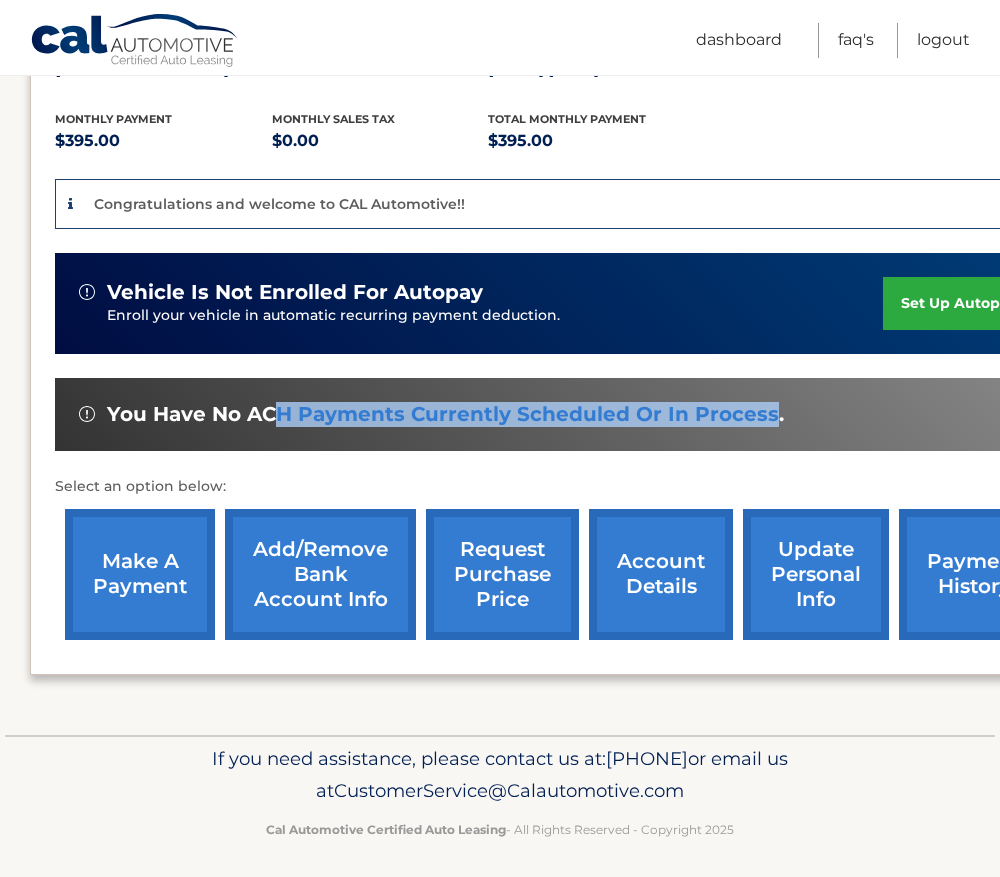 drag, startPoint x: 292, startPoint y: 411, endPoint x: 767, endPoint y: 425, distance: 475.20627 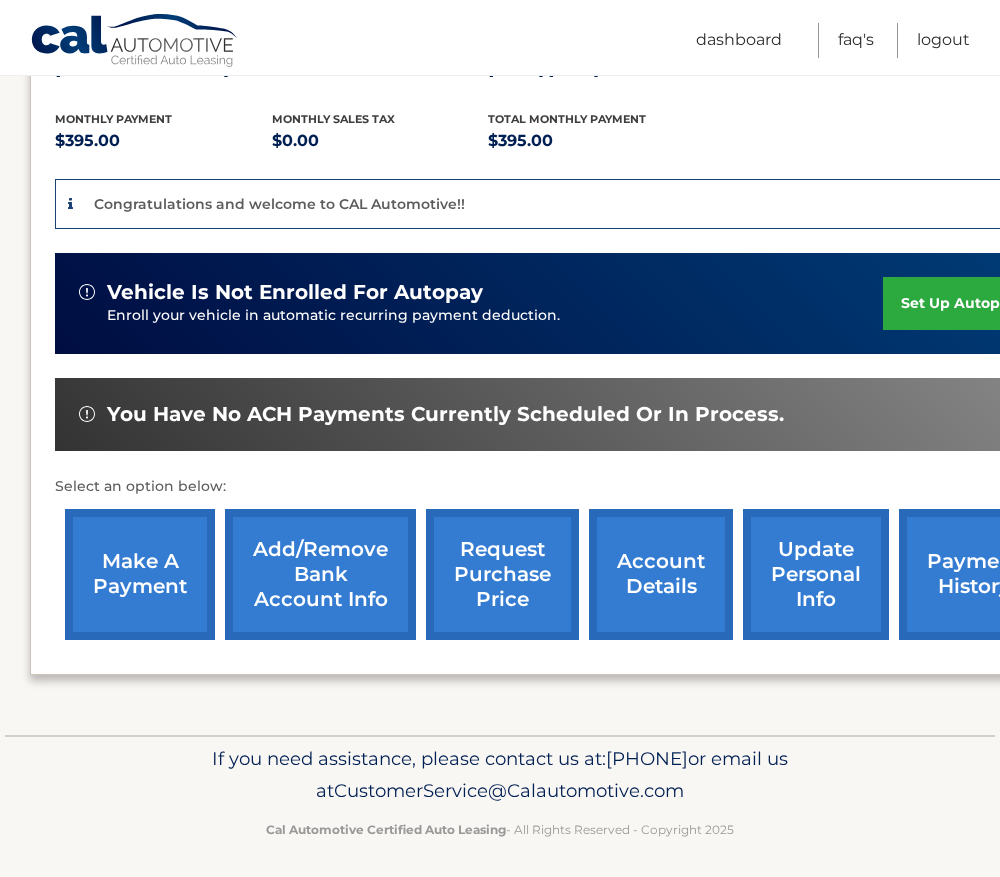 click on "You have no ACH payments currently scheduled or in process." at bounding box center [445, 414] 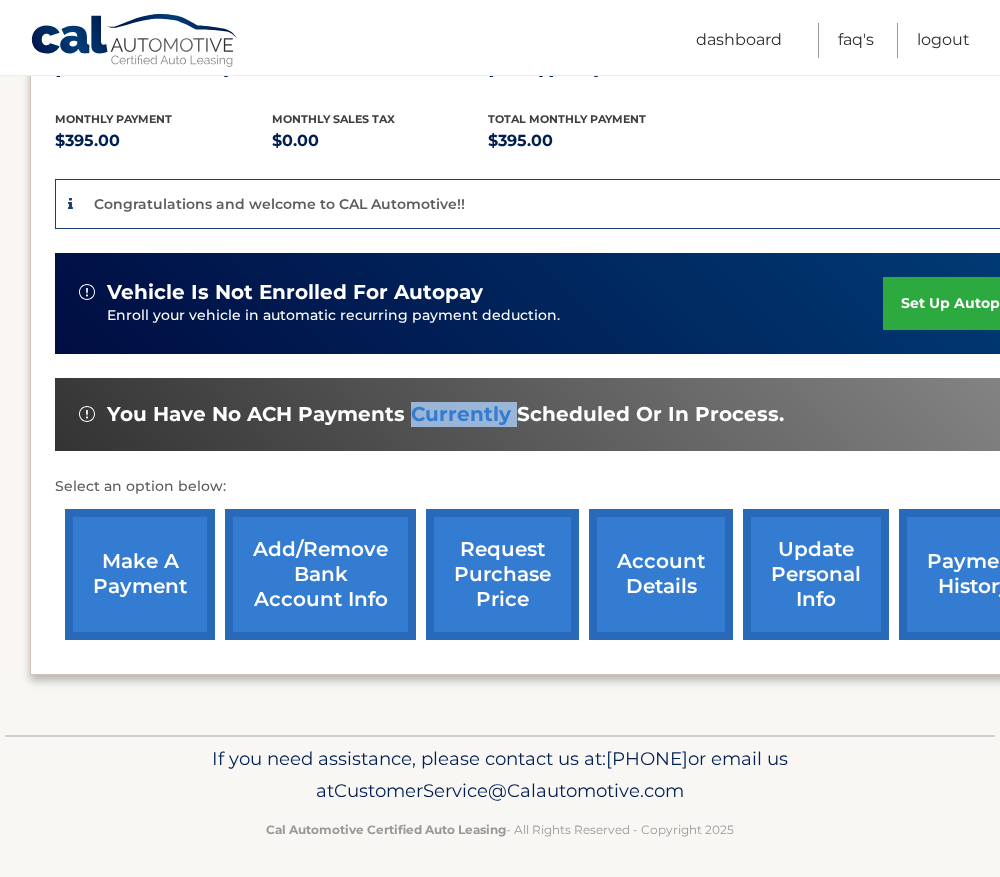 click on "You have no ACH payments currently scheduled or in process." at bounding box center (445, 414) 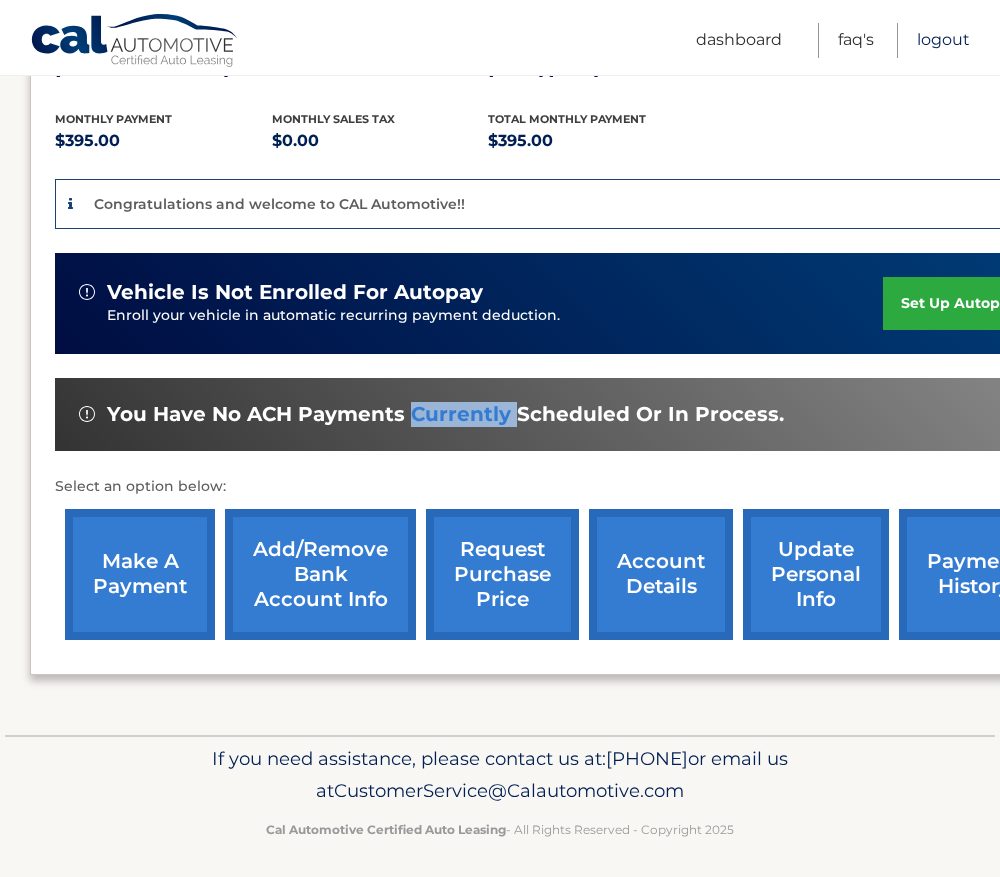 click on "Logout" at bounding box center (943, 40) 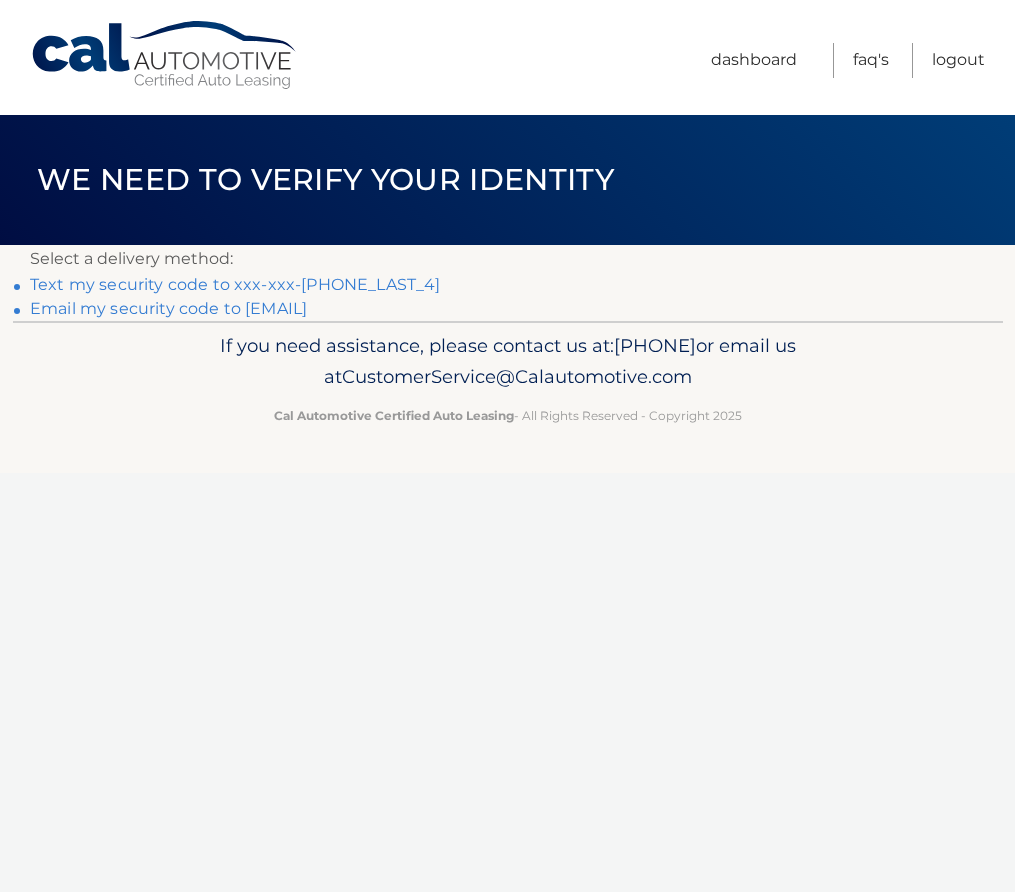 scroll, scrollTop: 0, scrollLeft: 0, axis: both 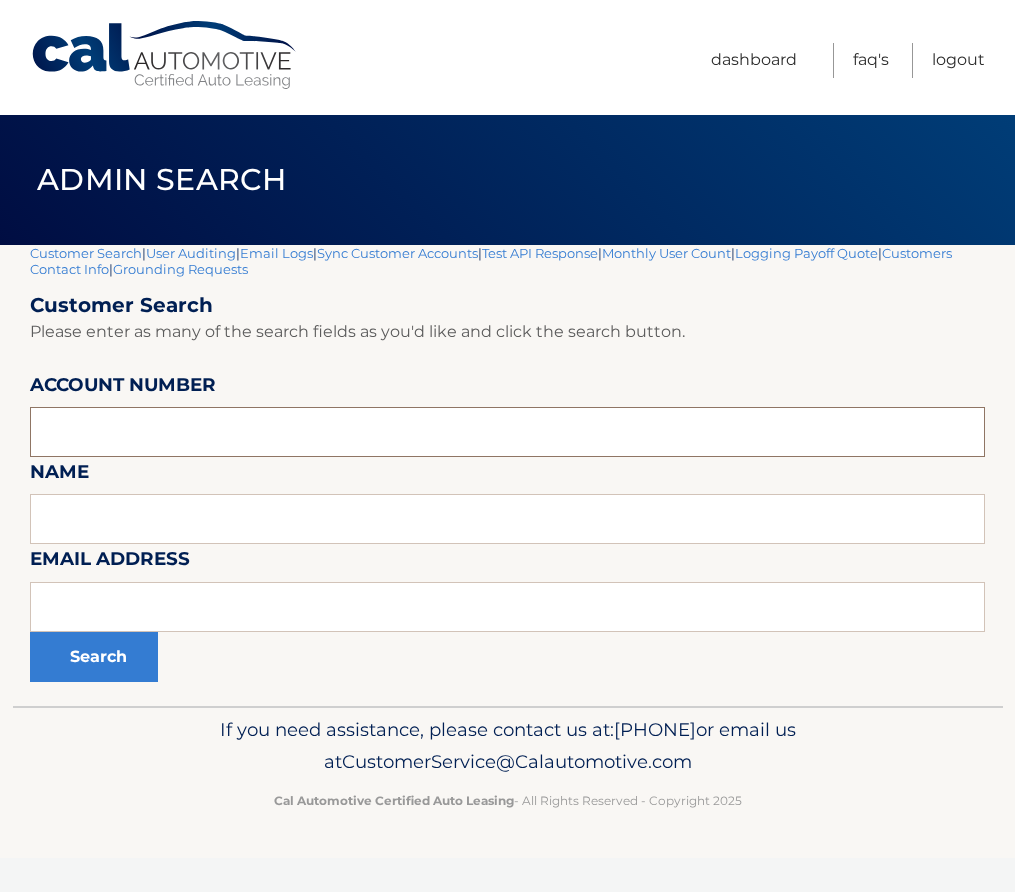 click at bounding box center (507, 432) 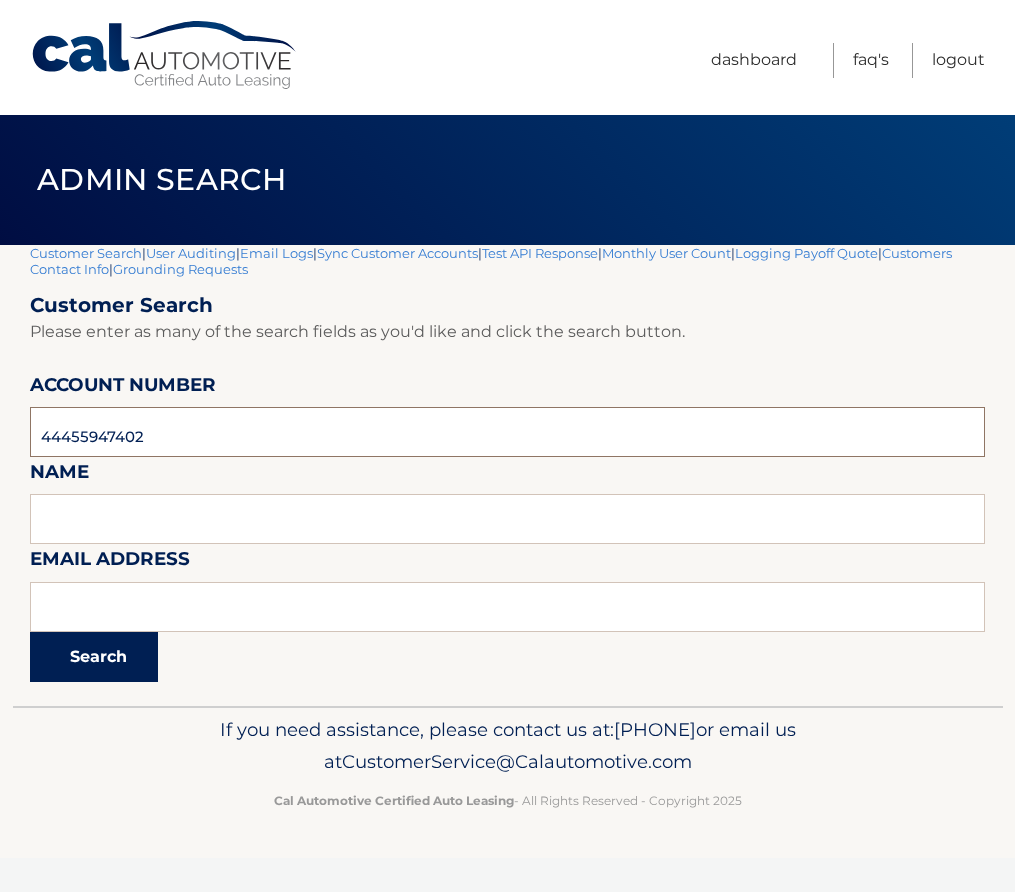 type on "44455947402" 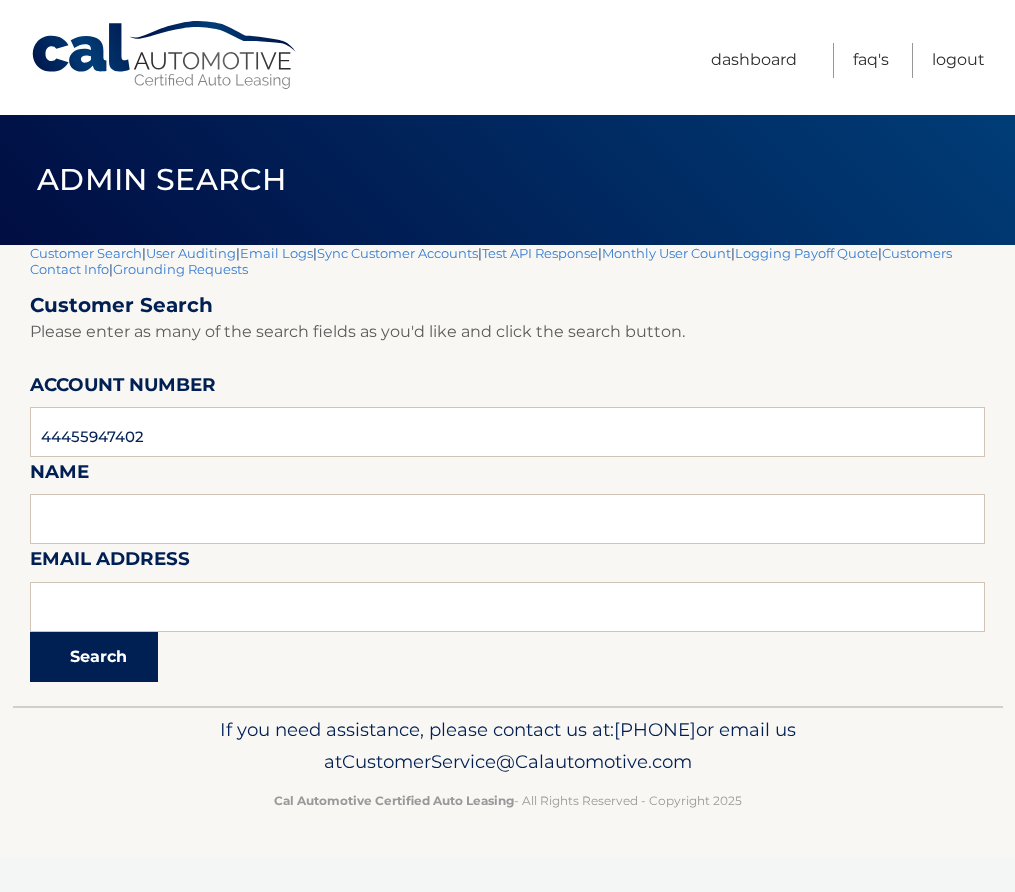 click on "Search" at bounding box center (94, 657) 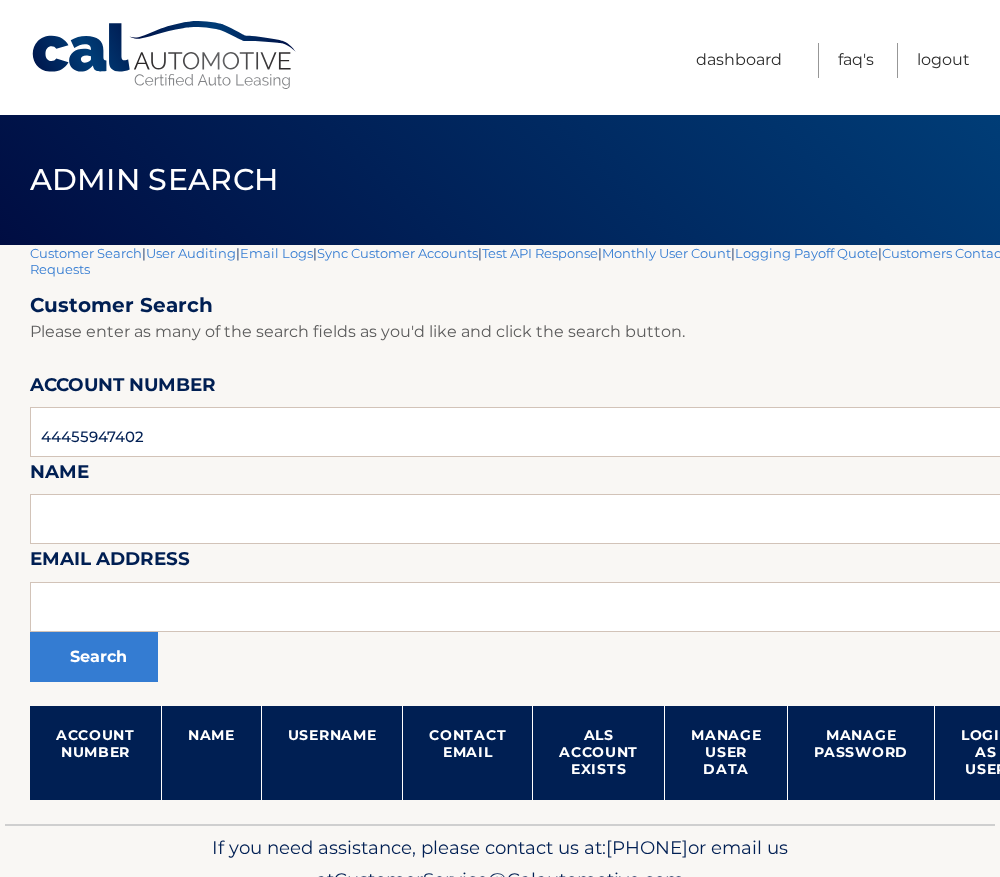 scroll, scrollTop: 0, scrollLeft: 0, axis: both 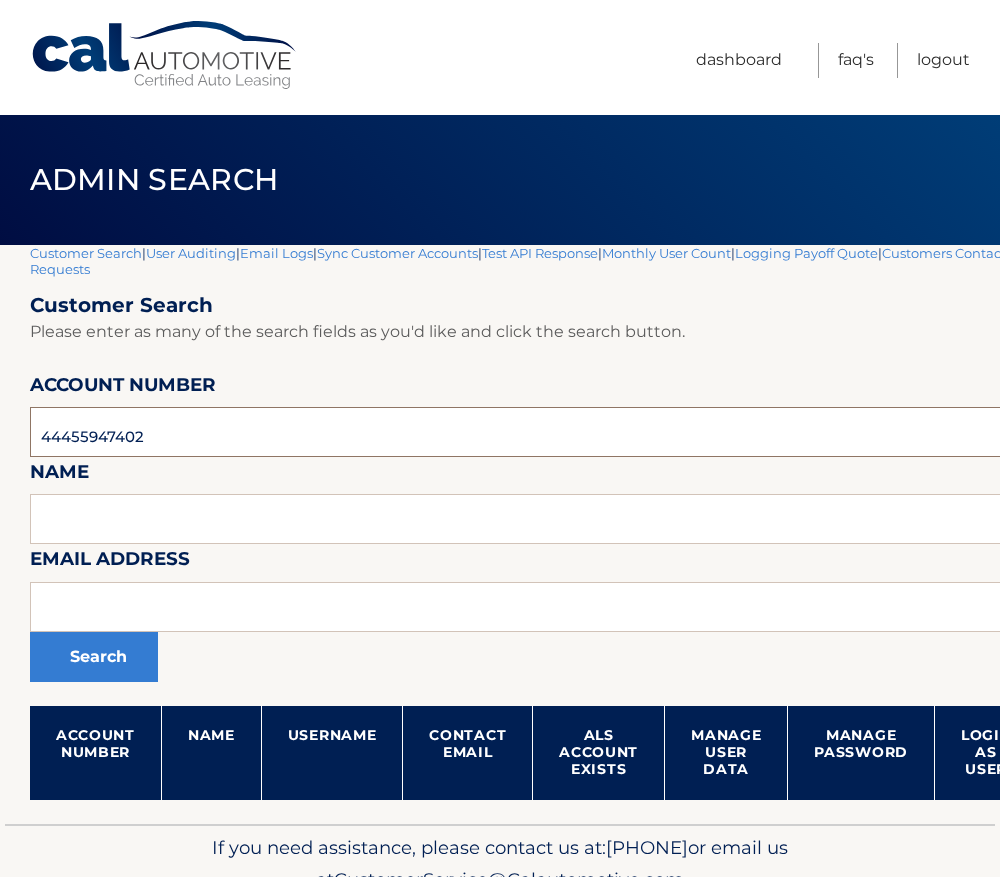 click on "44455947402" at bounding box center [590, 432] 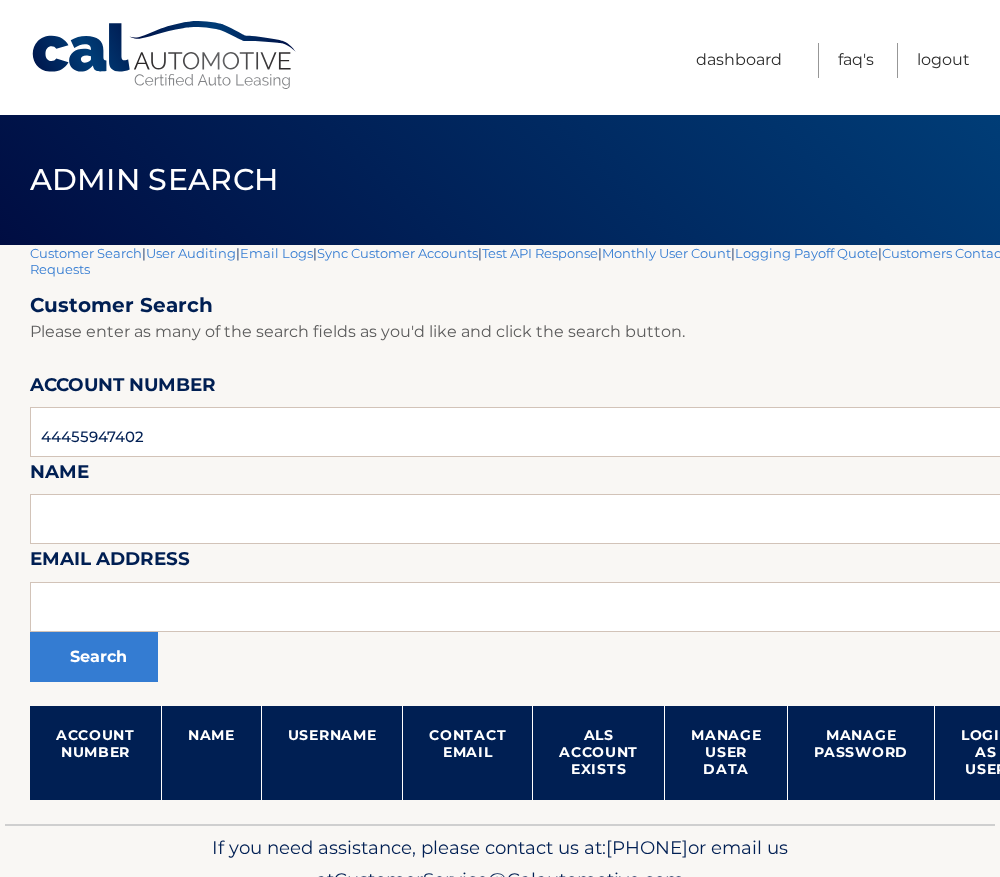 scroll, scrollTop: 0, scrollLeft: 0, axis: both 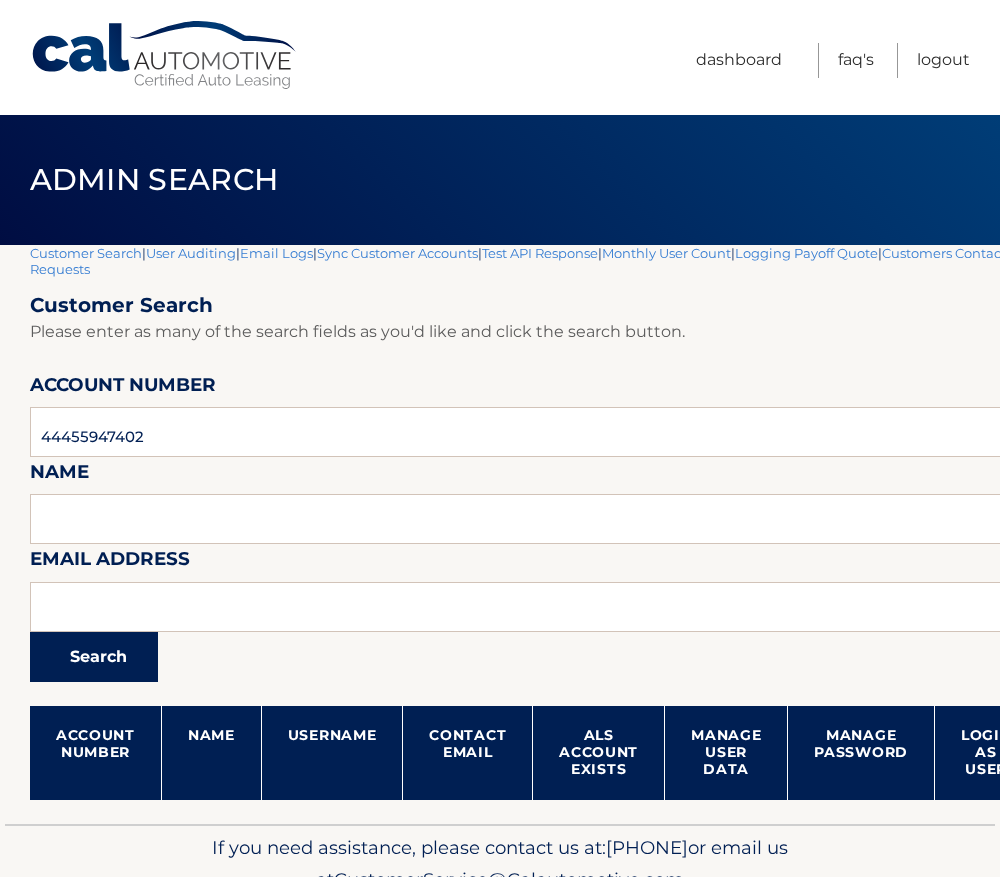 click on "Search" at bounding box center [94, 657] 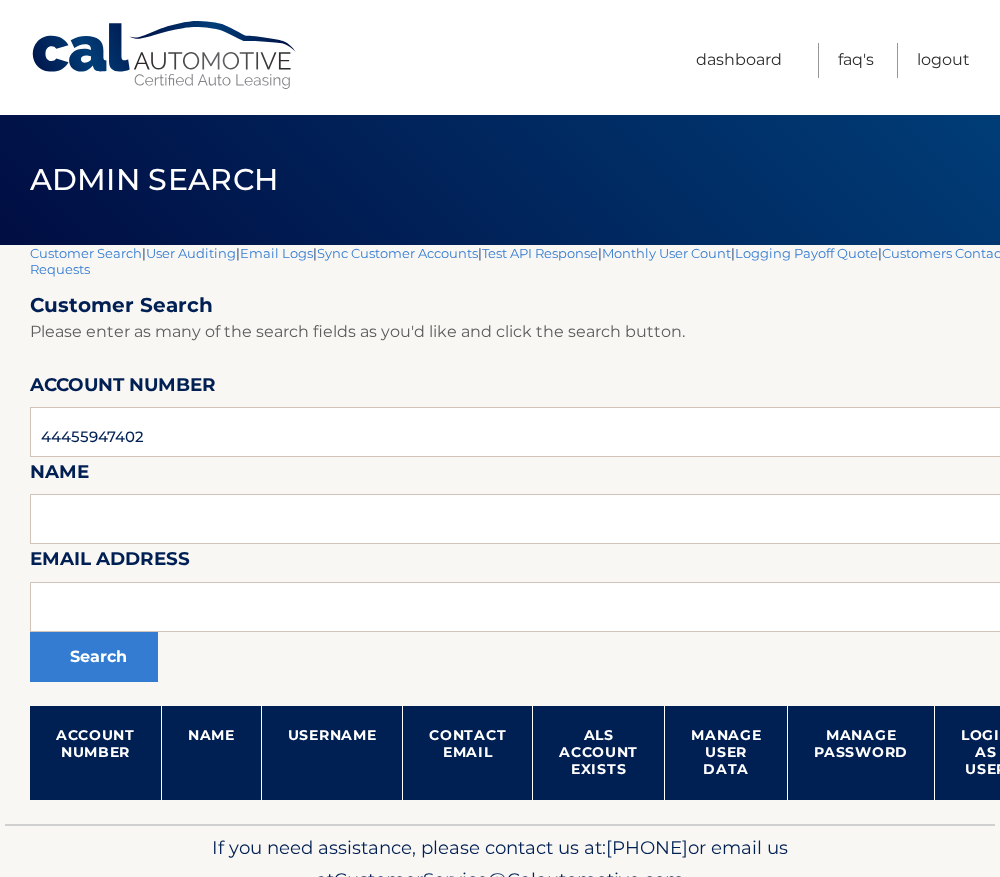 scroll, scrollTop: 0, scrollLeft: 0, axis: both 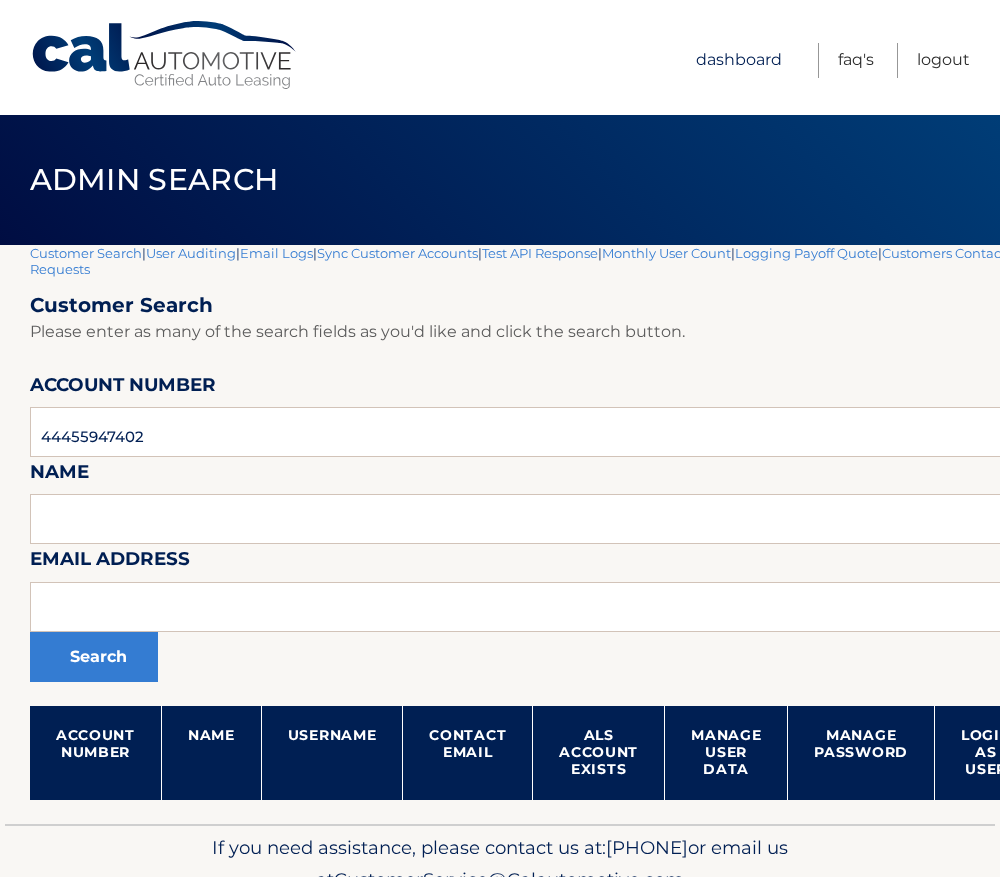click on "Dashboard" at bounding box center (739, 60) 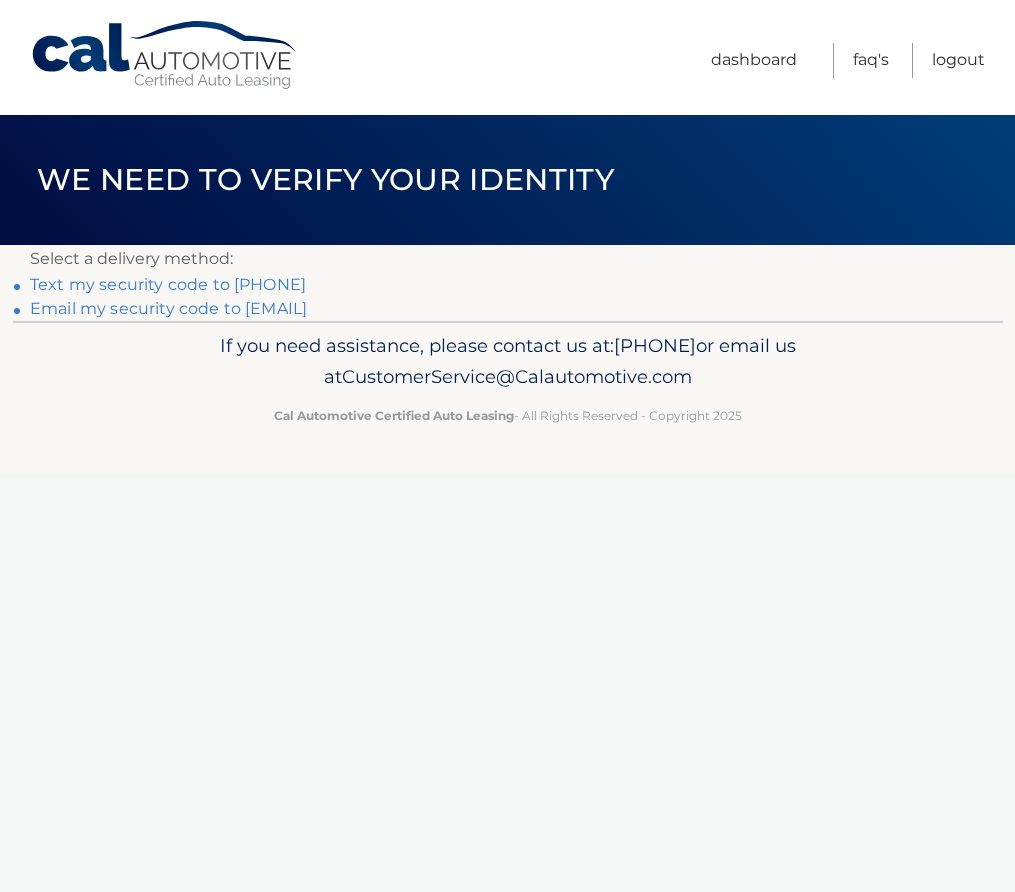 scroll, scrollTop: 0, scrollLeft: 0, axis: both 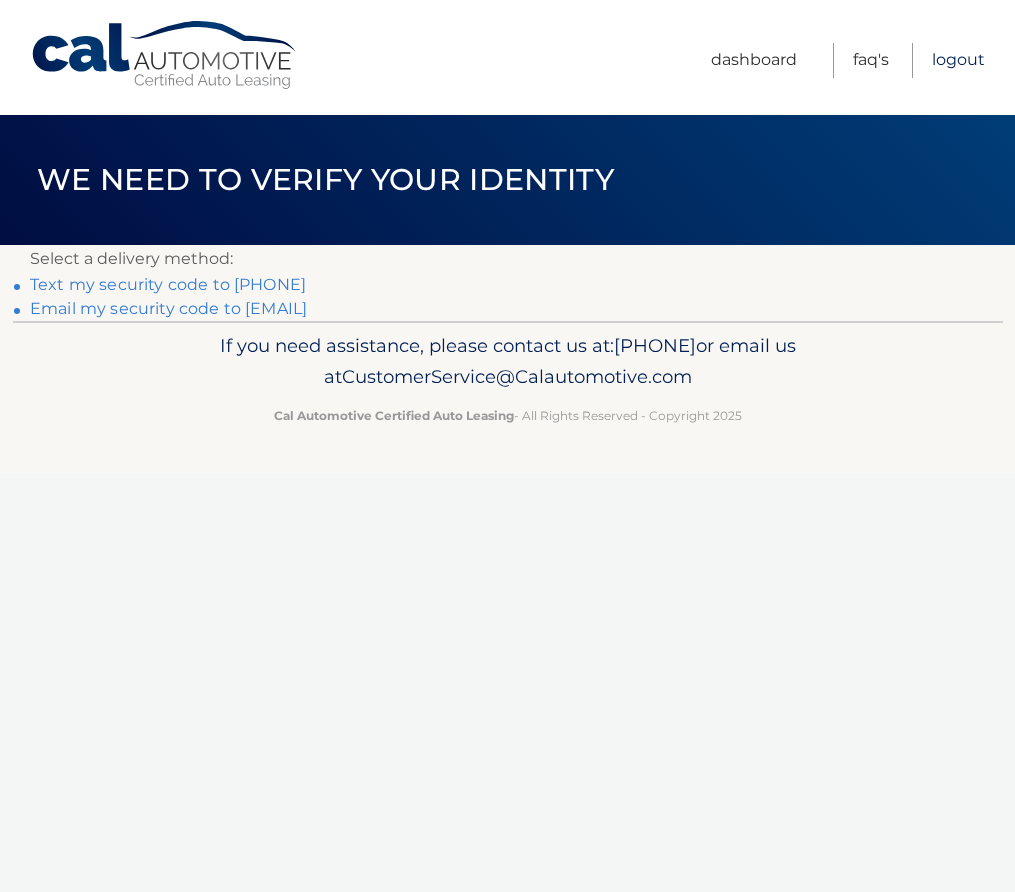 click on "Logout" at bounding box center (958, 60) 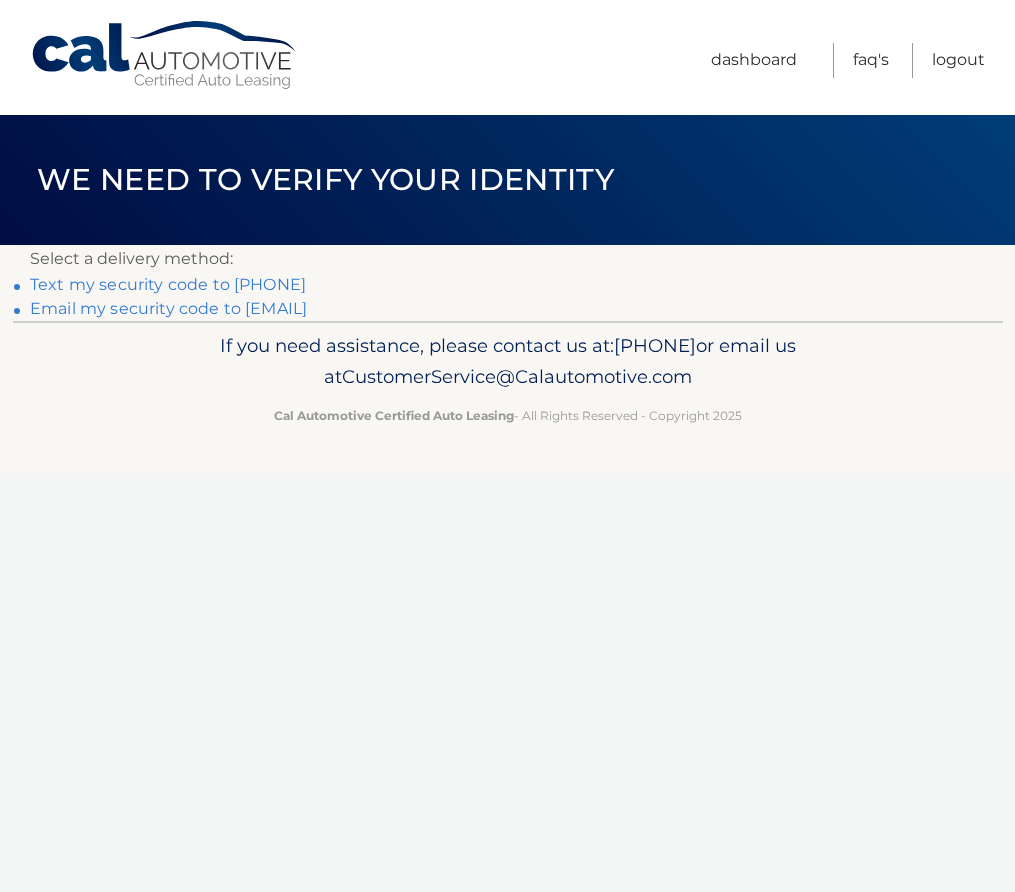 scroll, scrollTop: 0, scrollLeft: 0, axis: both 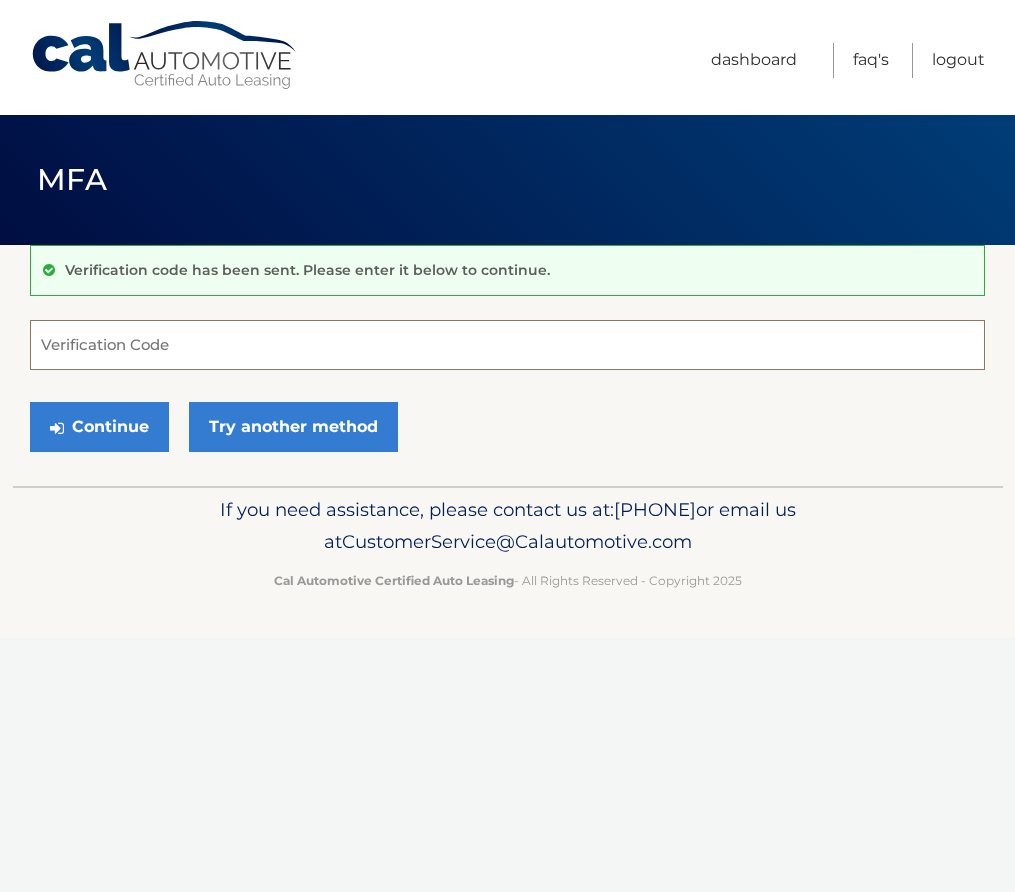 click on "Verification Code" at bounding box center [507, 345] 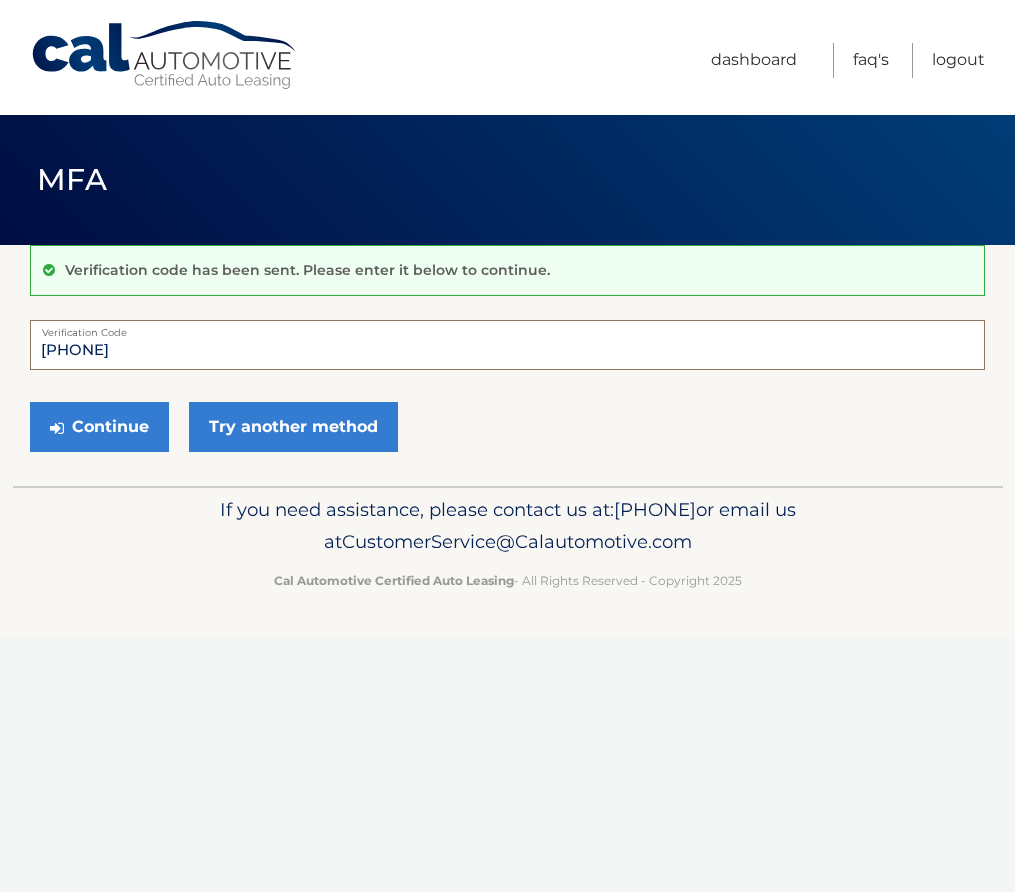type on "991020" 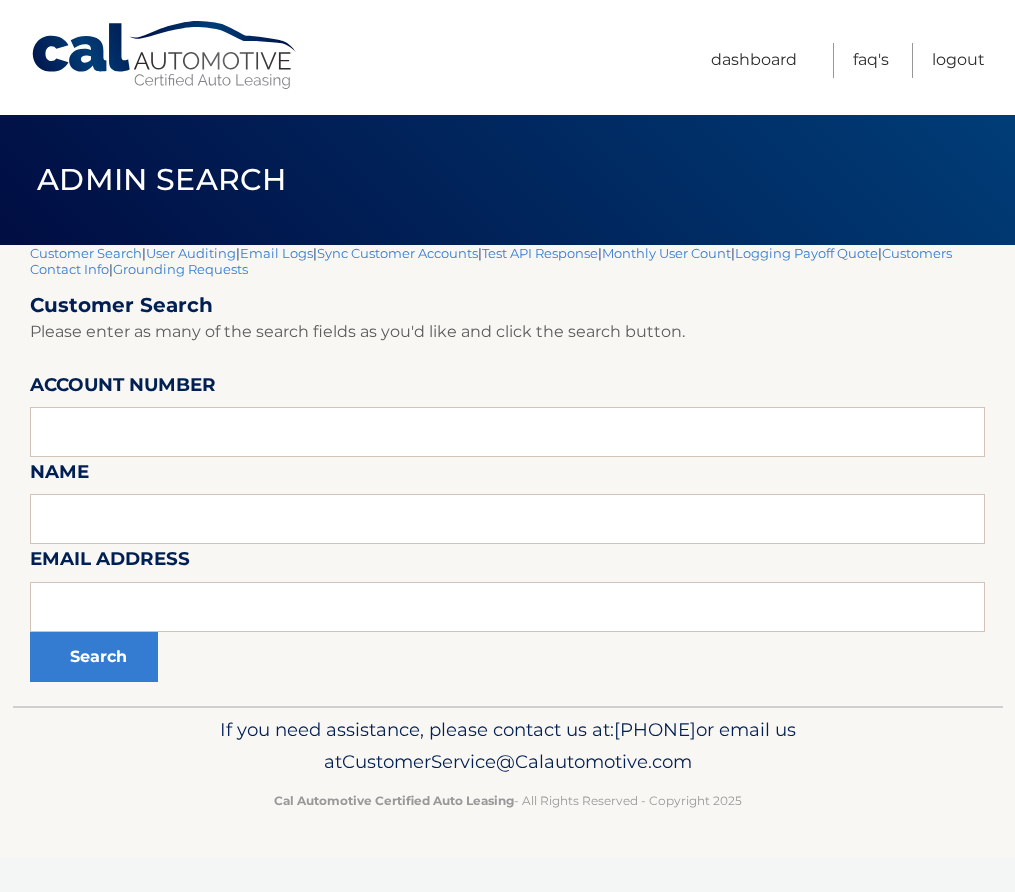 scroll, scrollTop: 0, scrollLeft: 0, axis: both 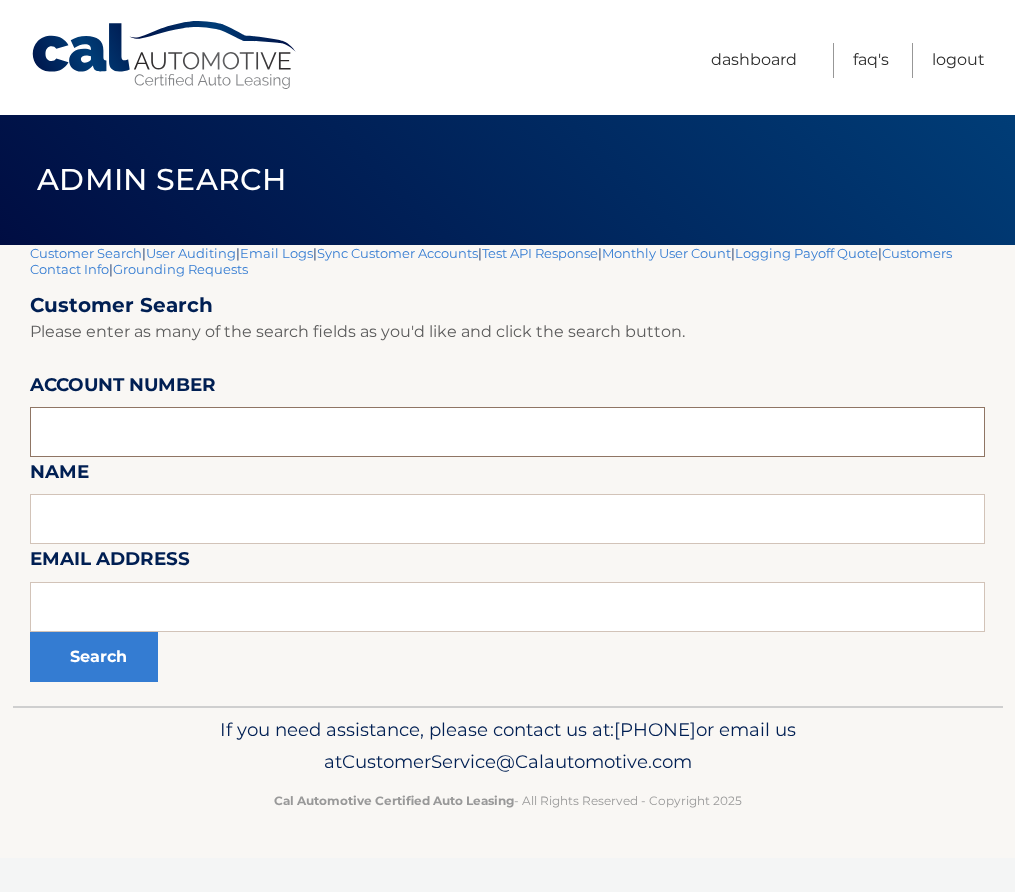 click at bounding box center (507, 432) 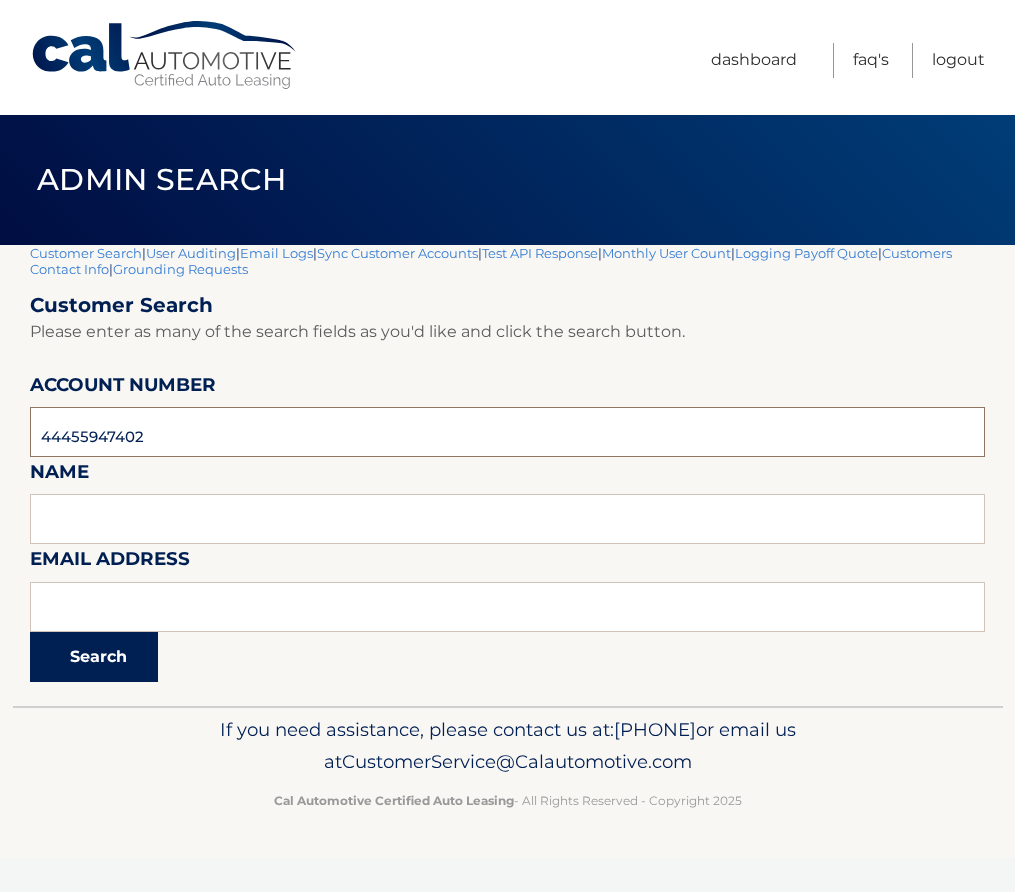type on "44455947402" 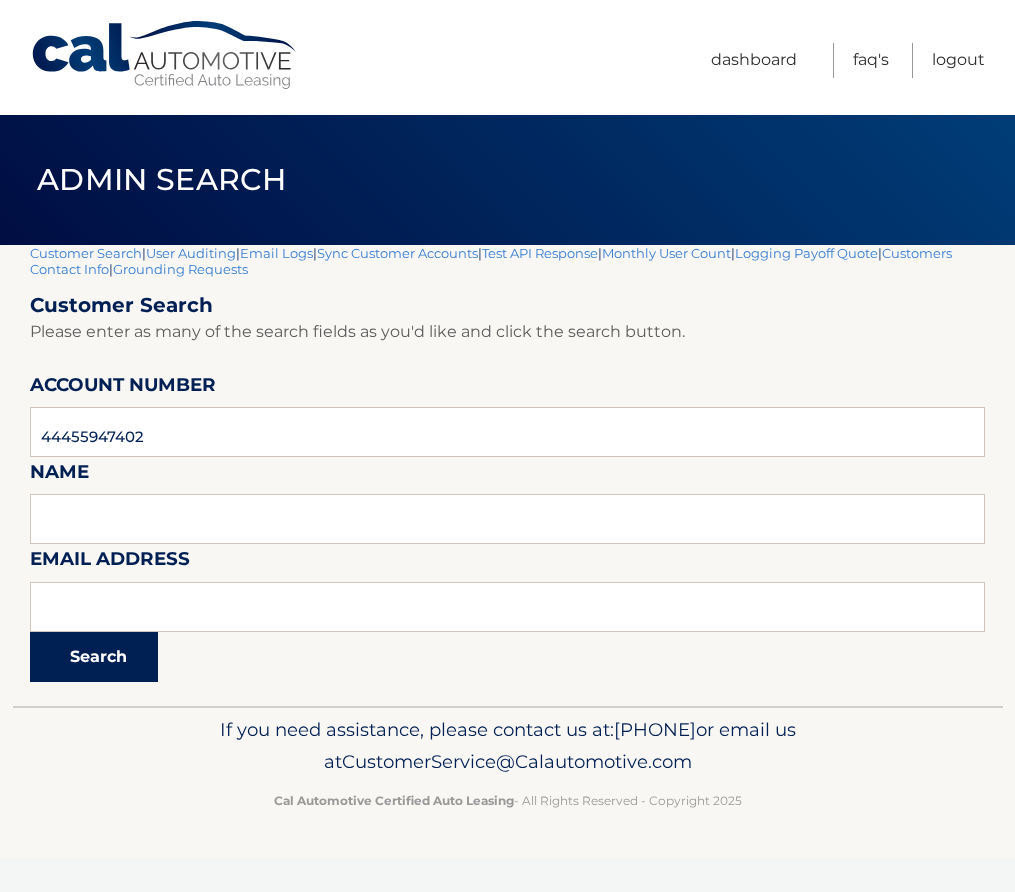 click on "Search" at bounding box center [94, 657] 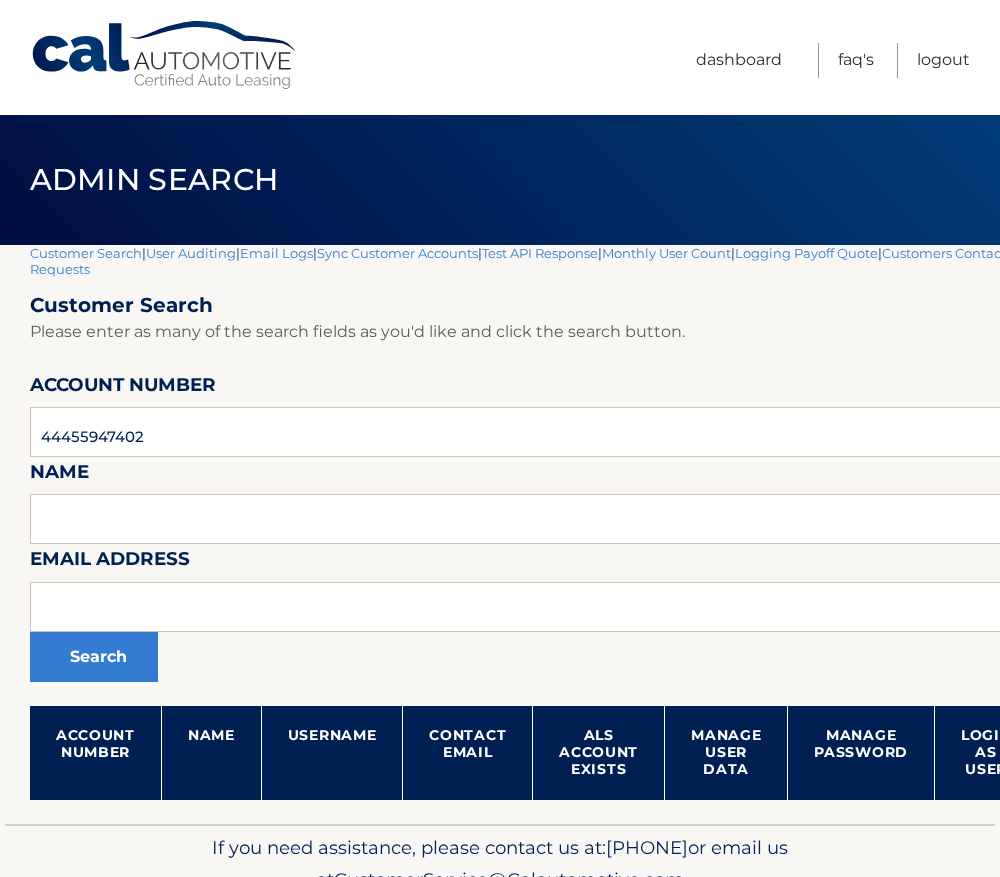 scroll, scrollTop: 0, scrollLeft: 0, axis: both 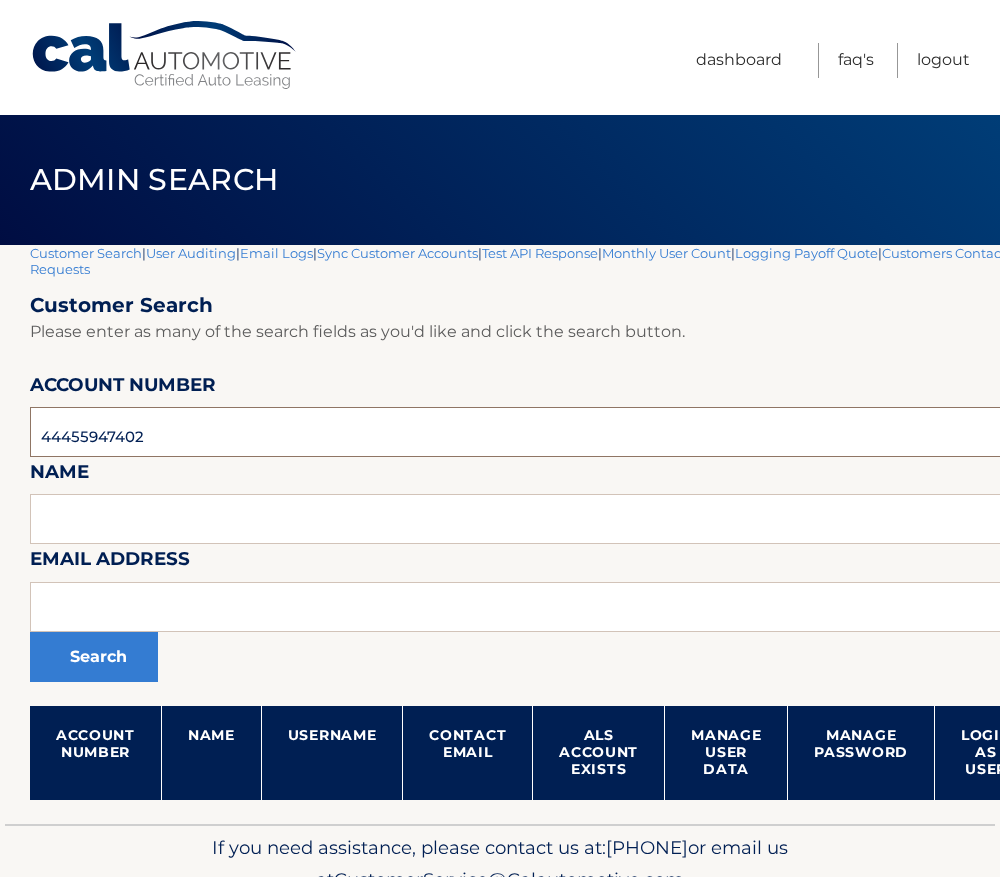 click on "44455947402" at bounding box center [590, 432] 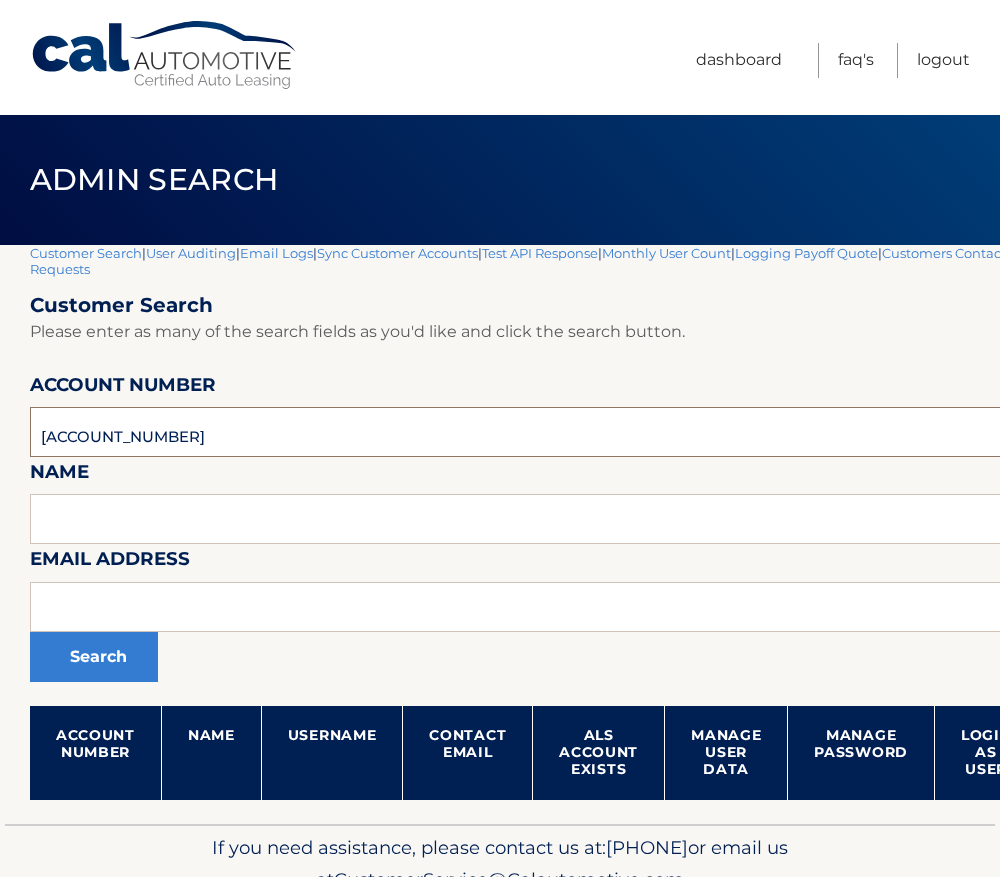 type on "44455909155" 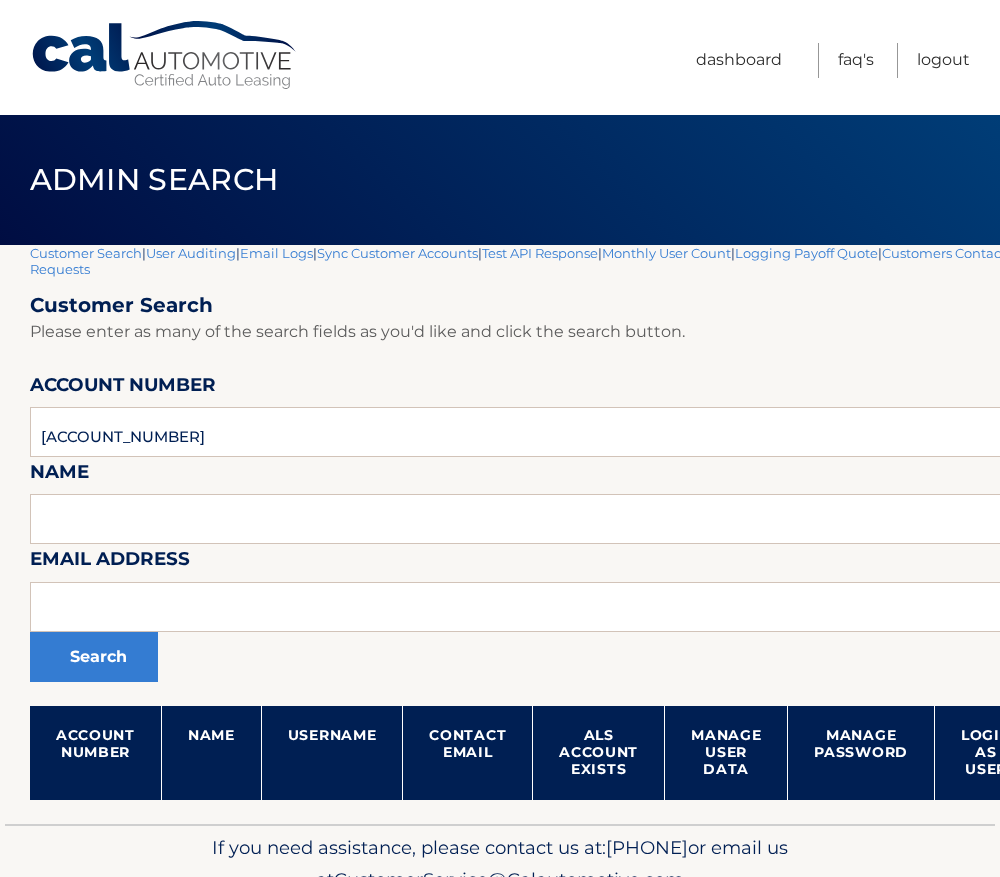 click on "Customer Search
Please enter as many of the search fields as you'd like and click the search button.
Account Number
44455909155
Name
Email Address
Search
Account Number
Name
Username
Contact Email
ALS Account Exists
Manage User Data
Manage Password
Login as User" at bounding box center (590, 546) 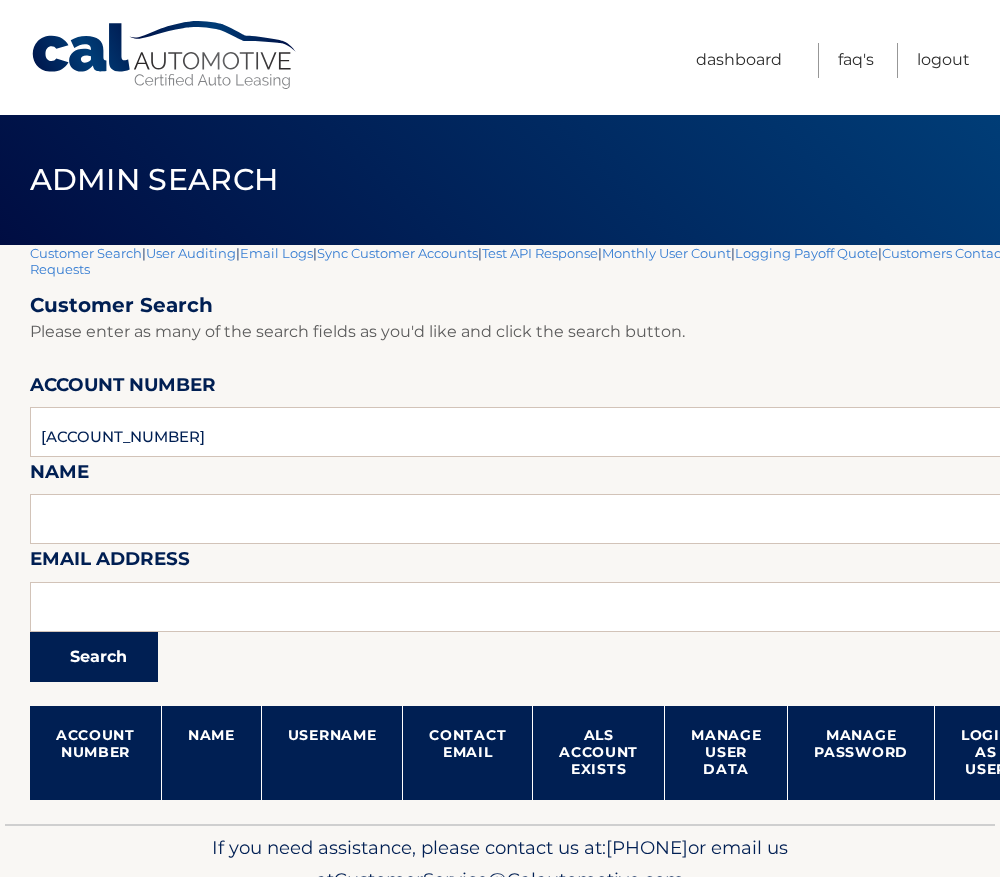 click on "Search" at bounding box center [94, 657] 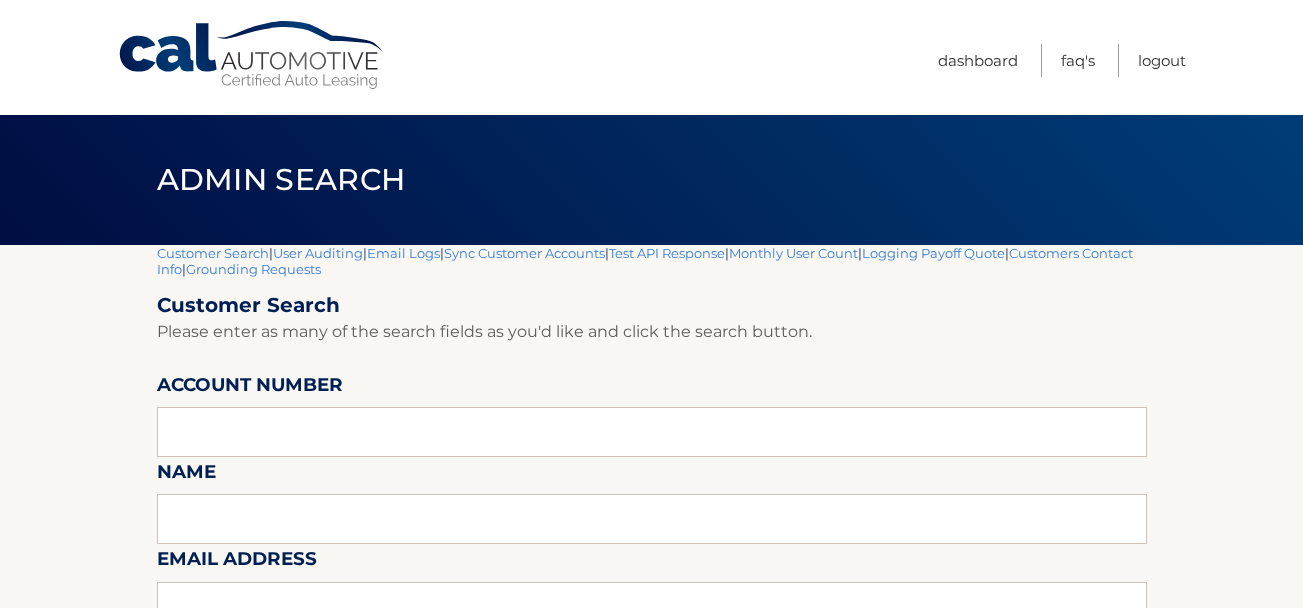 scroll, scrollTop: 0, scrollLeft: 0, axis: both 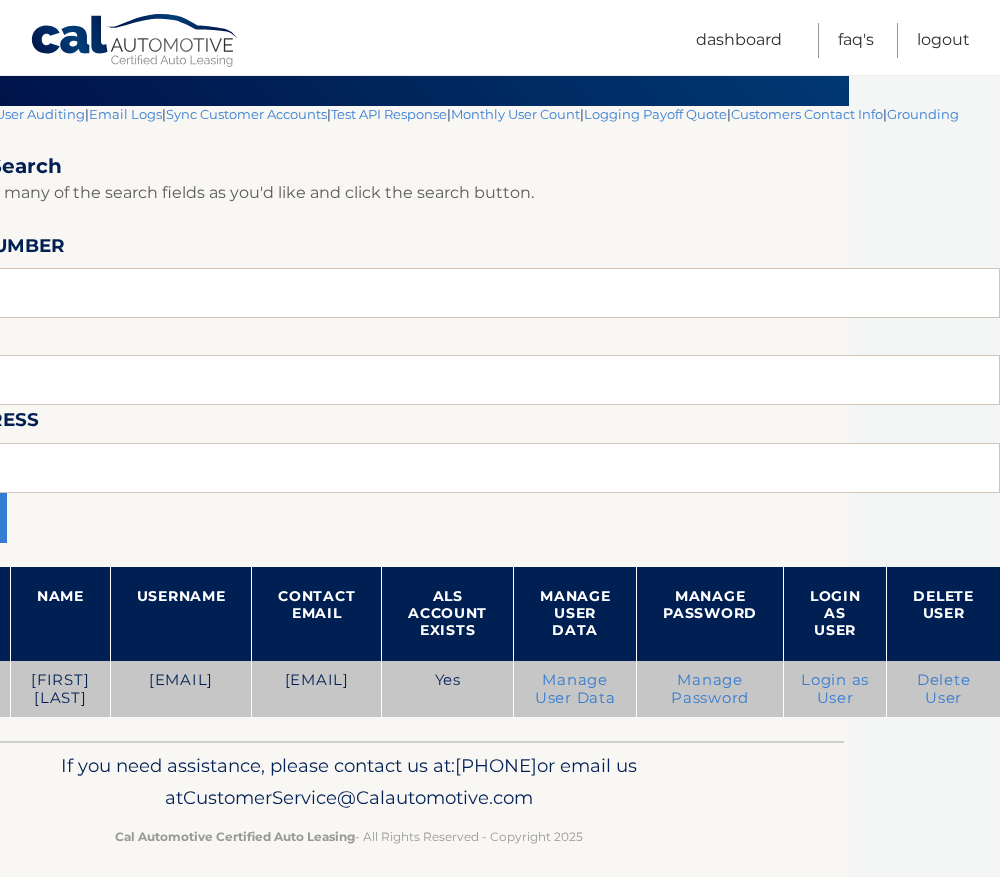 click on "Login as User" at bounding box center (835, 689) 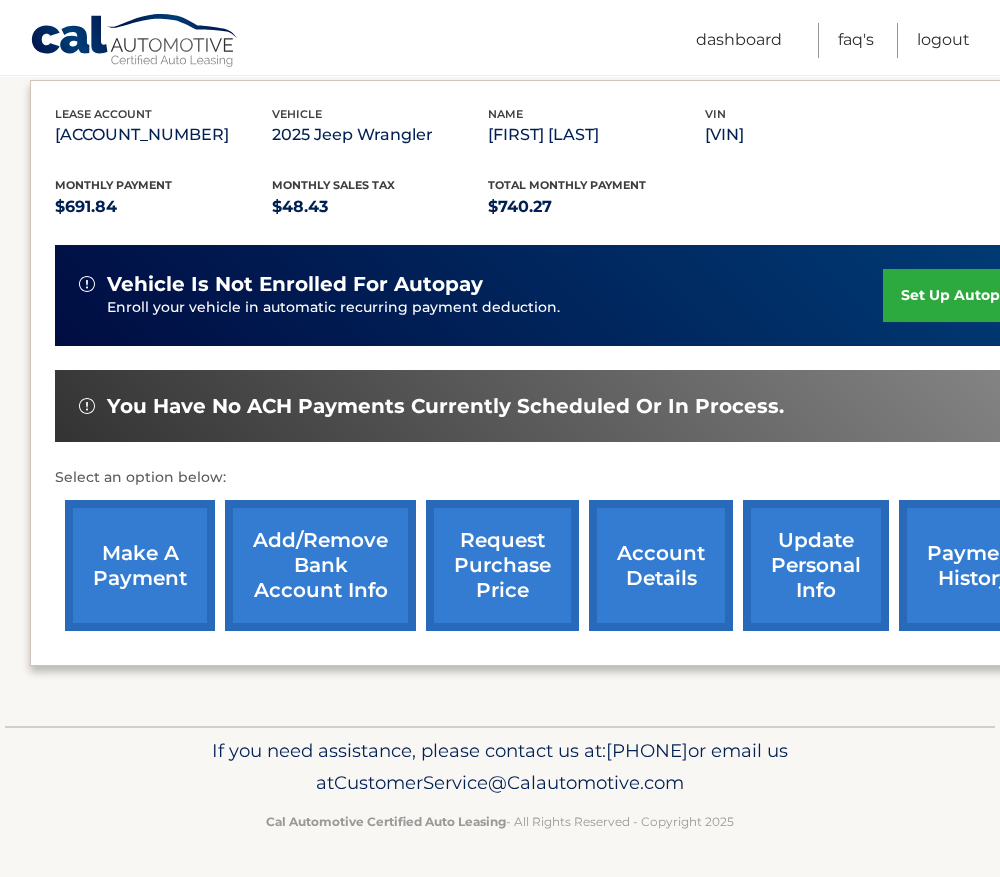 scroll, scrollTop: 335, scrollLeft: 0, axis: vertical 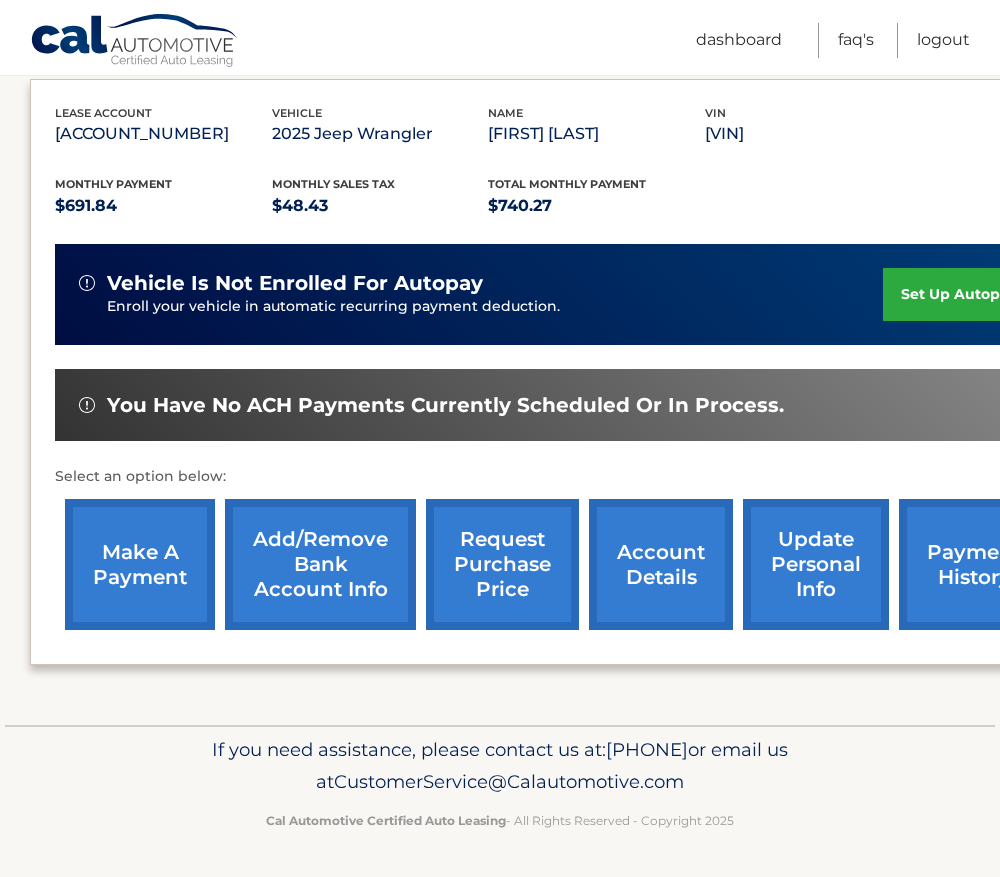 click on "make a payment" at bounding box center [140, 564] 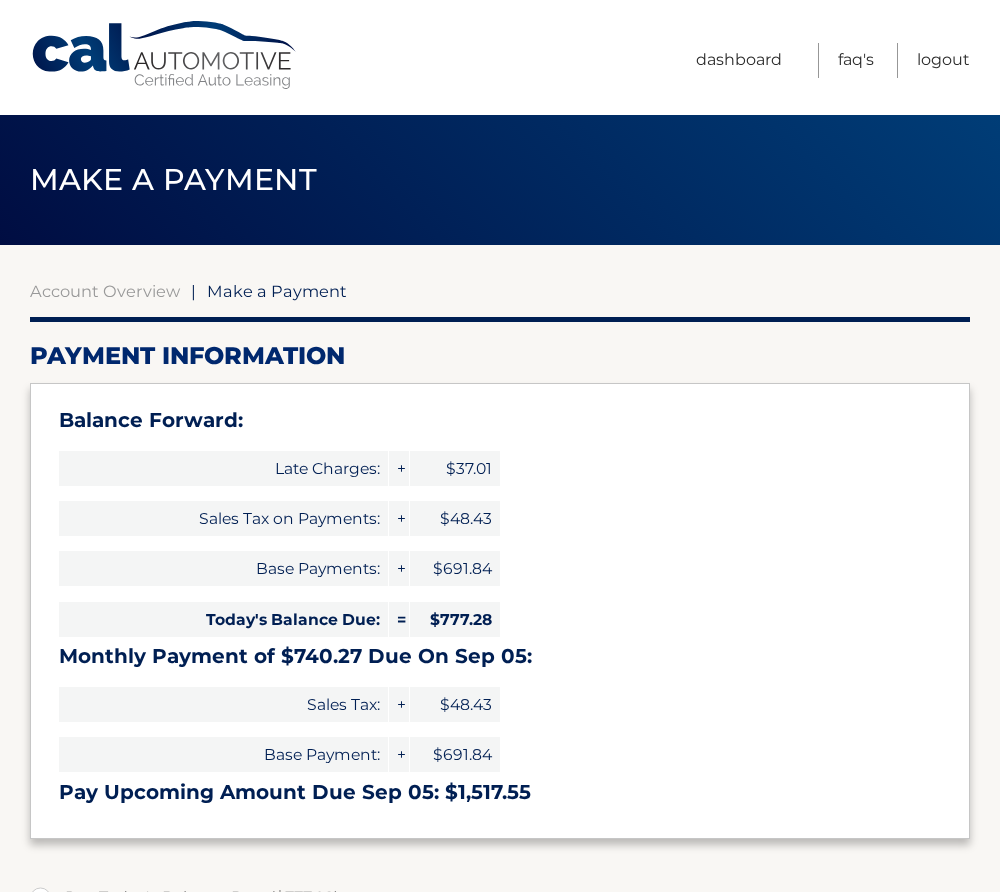 select on "MDQ1N2I4NjMtYjc4Yi00MGNkLTk5MDktNWQyNzhiY2IyNDQ1" 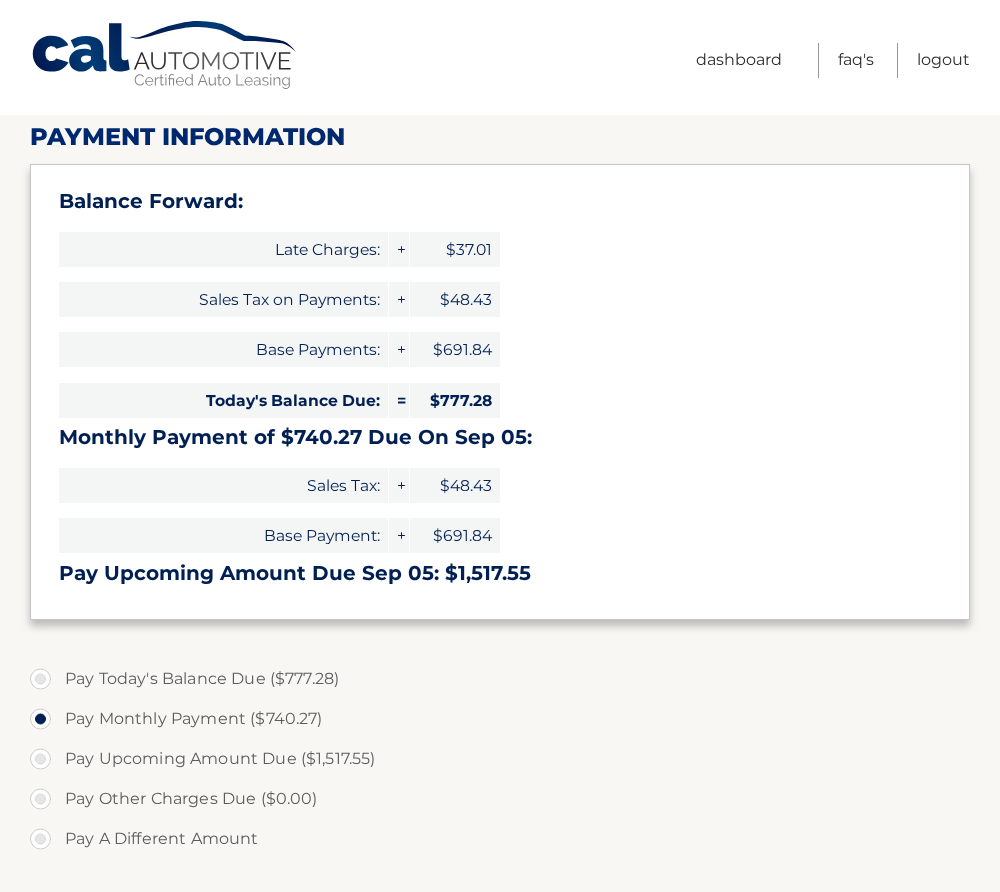 scroll, scrollTop: 0, scrollLeft: 0, axis: both 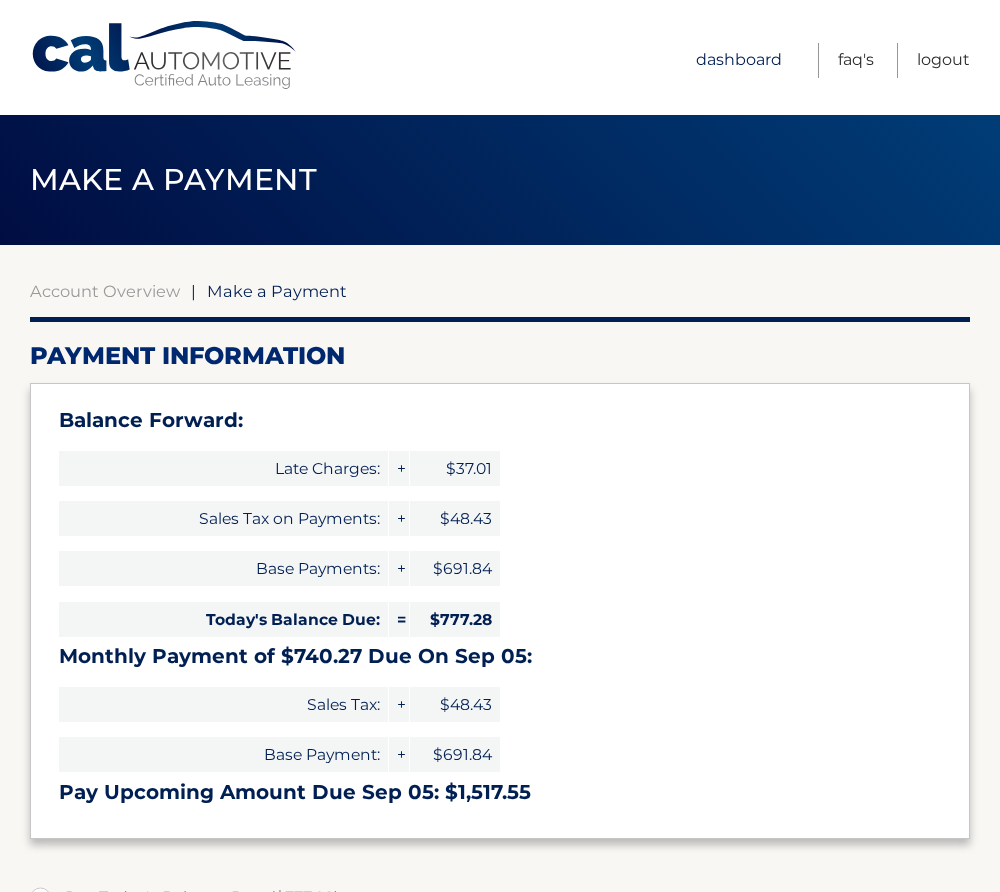 click on "Dashboard" at bounding box center (739, 60) 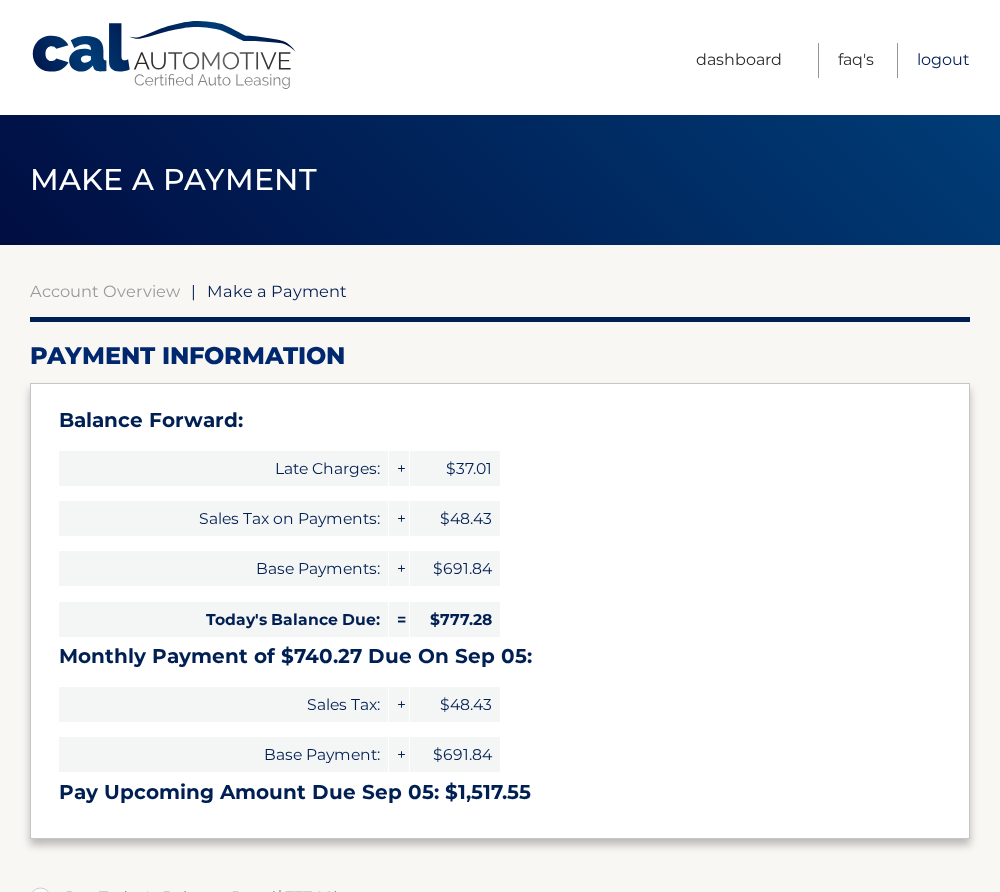 click on "Logout" at bounding box center (943, 60) 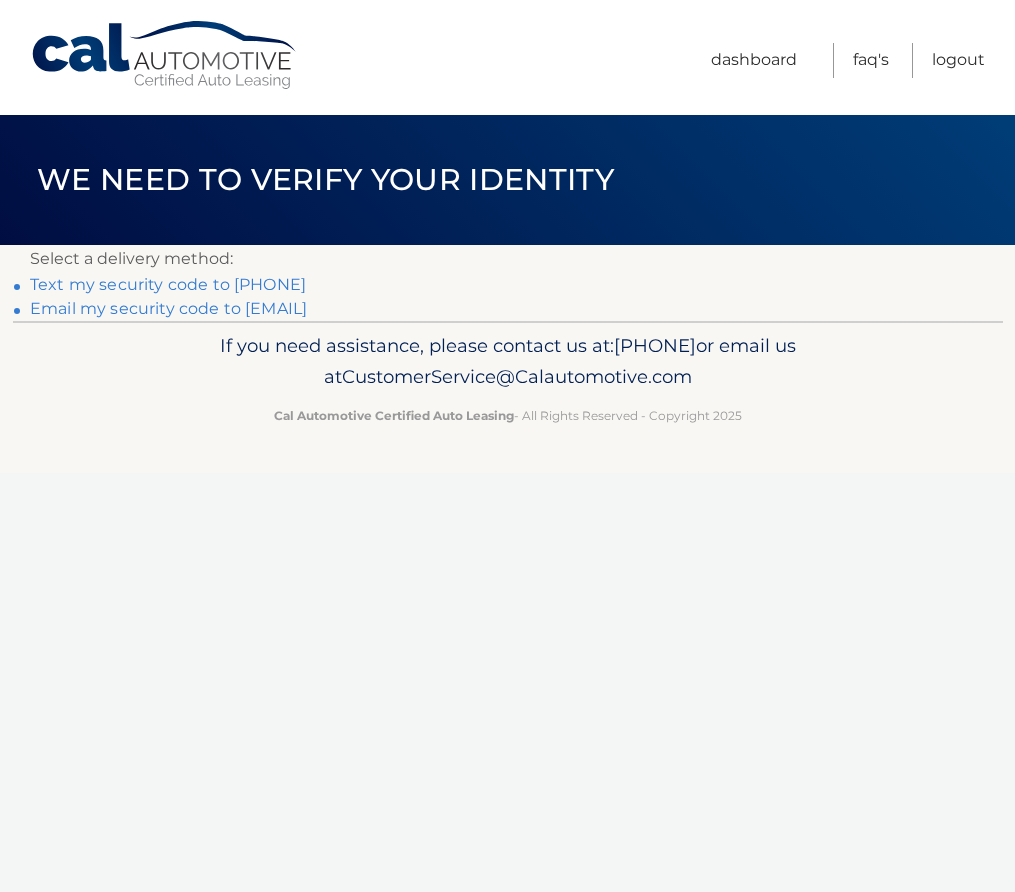 scroll, scrollTop: 0, scrollLeft: 0, axis: both 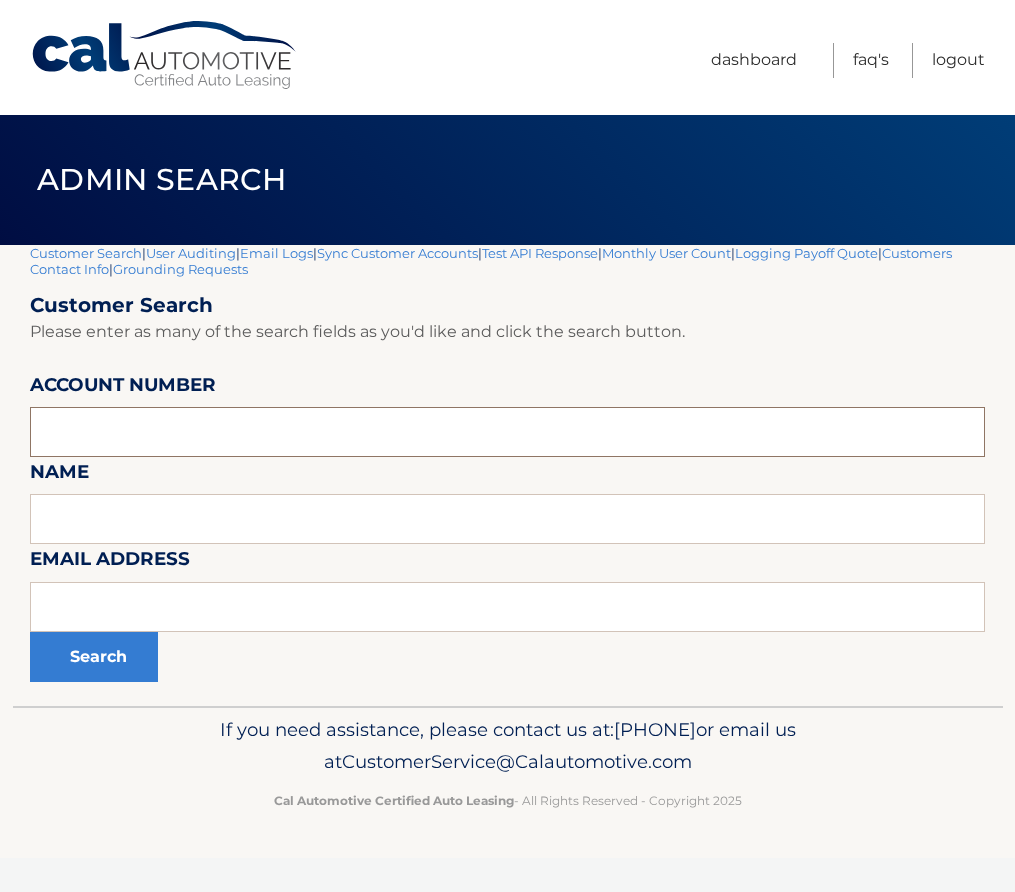 click at bounding box center [507, 432] 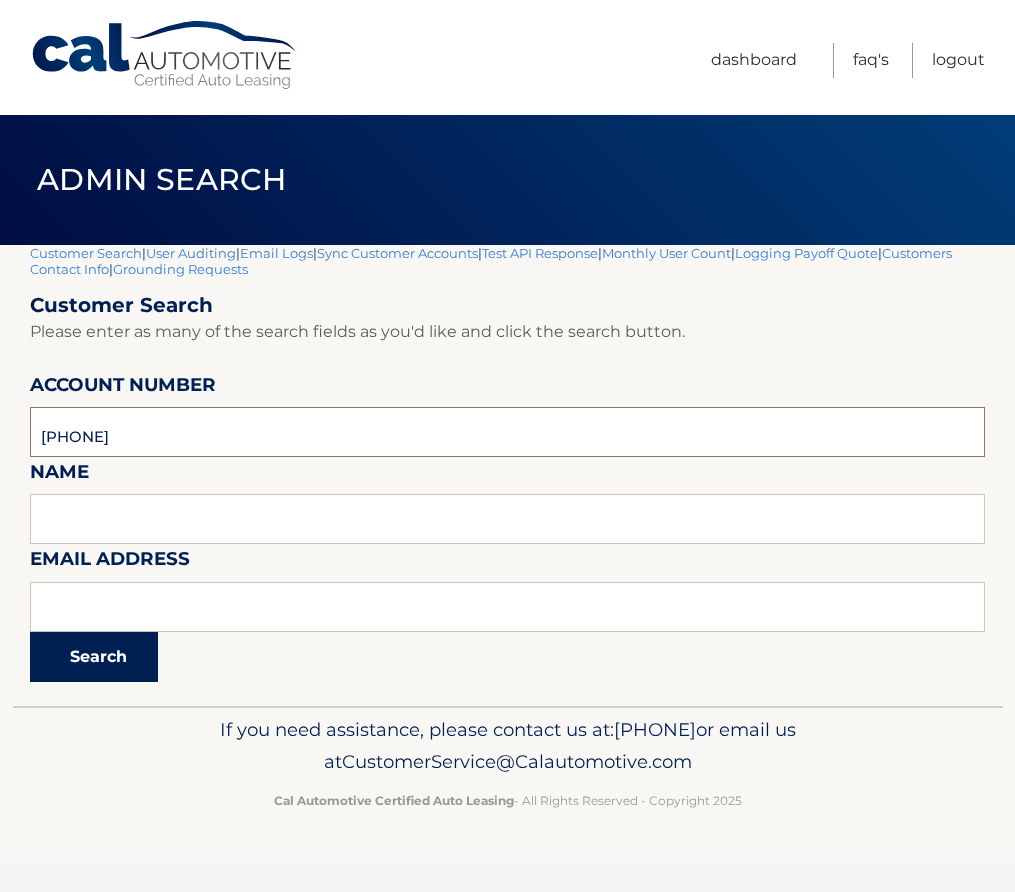 type on "44455974715" 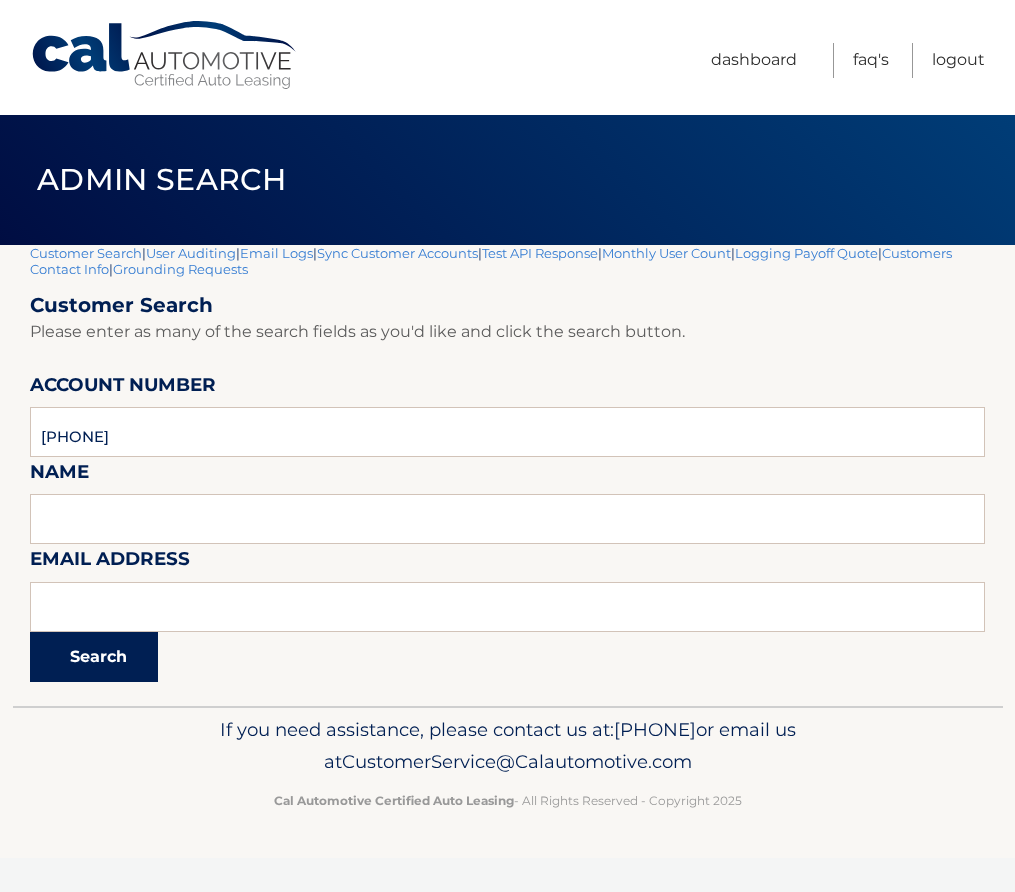 click on "Search" at bounding box center (94, 657) 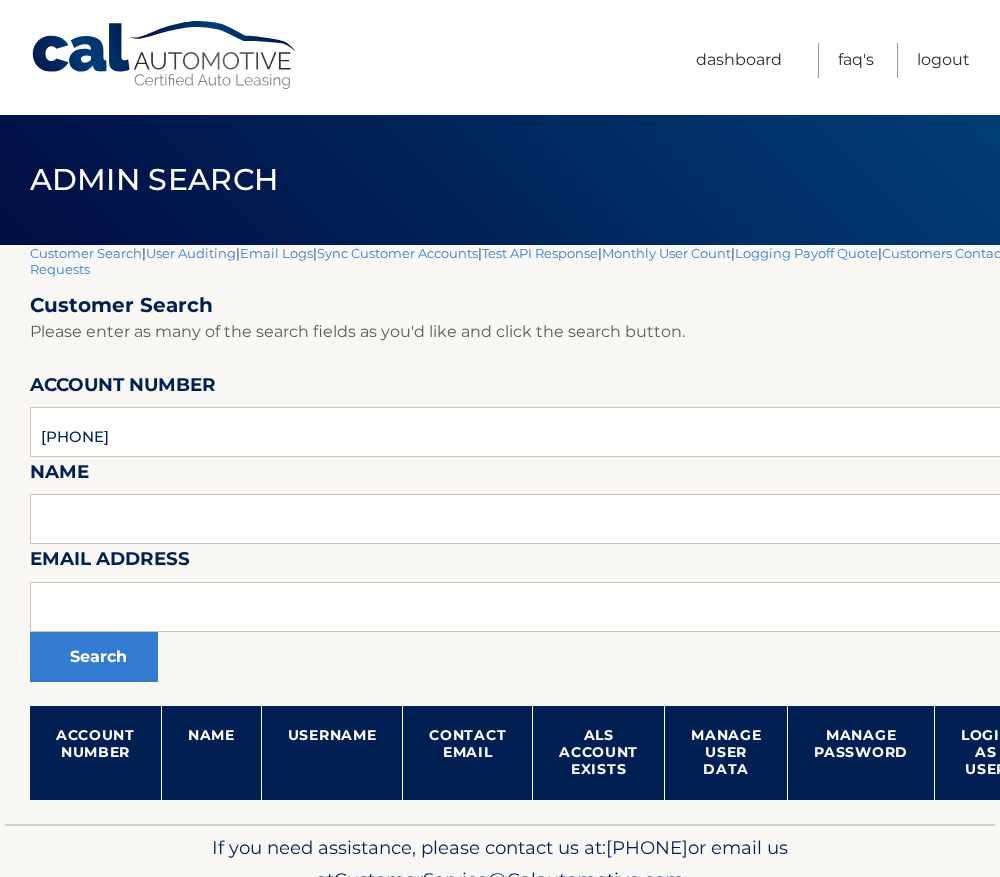 scroll, scrollTop: 0, scrollLeft: 0, axis: both 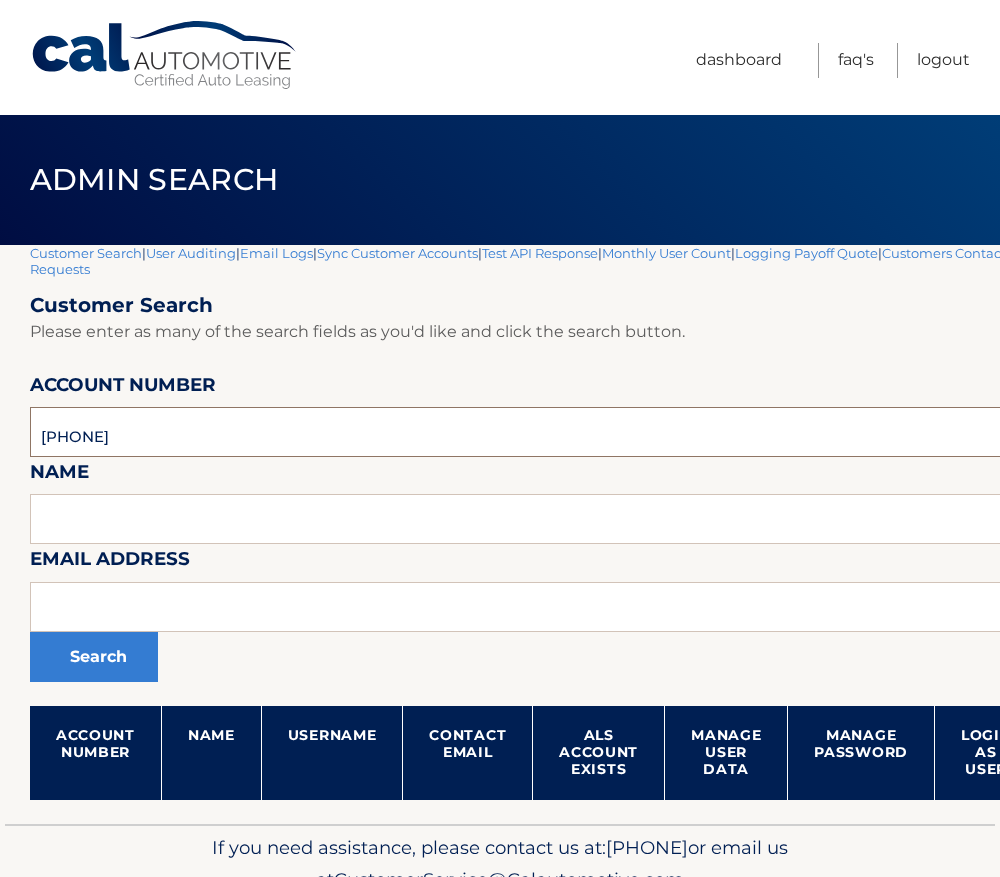 click on "[PHONE]" at bounding box center [590, 432] 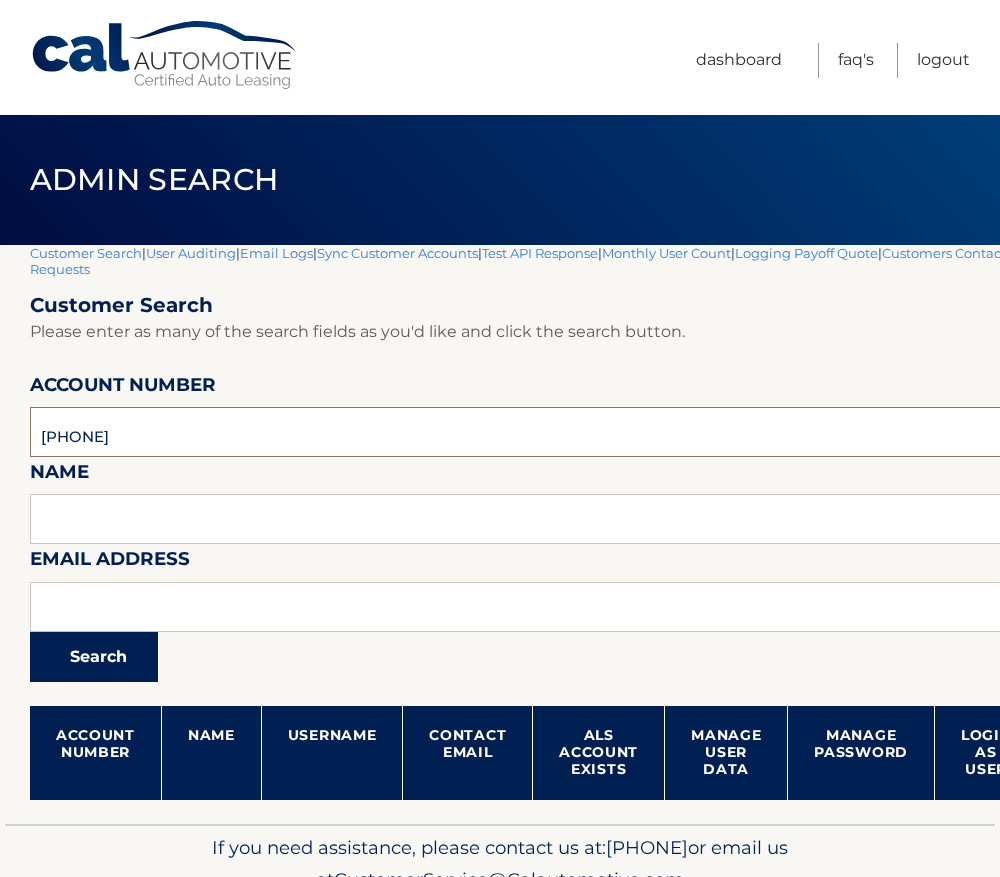 type on "[PHONE]" 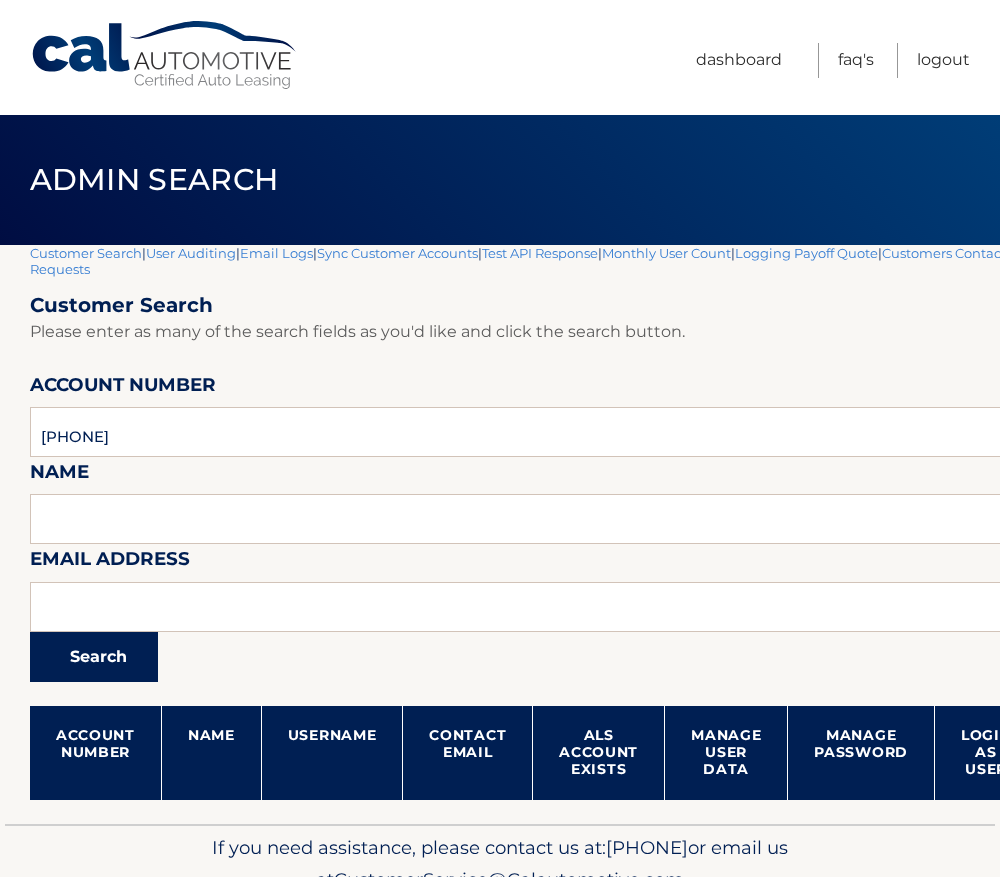 click on "Search" at bounding box center (94, 657) 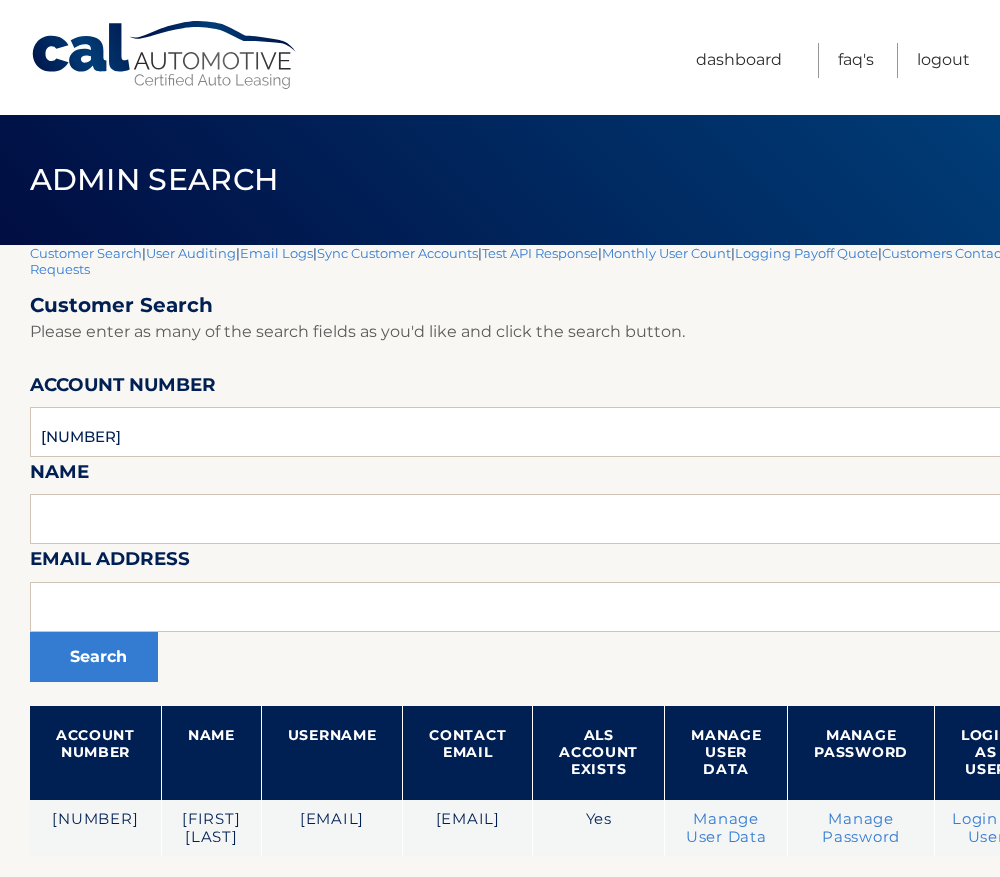 scroll, scrollTop: 0, scrollLeft: 0, axis: both 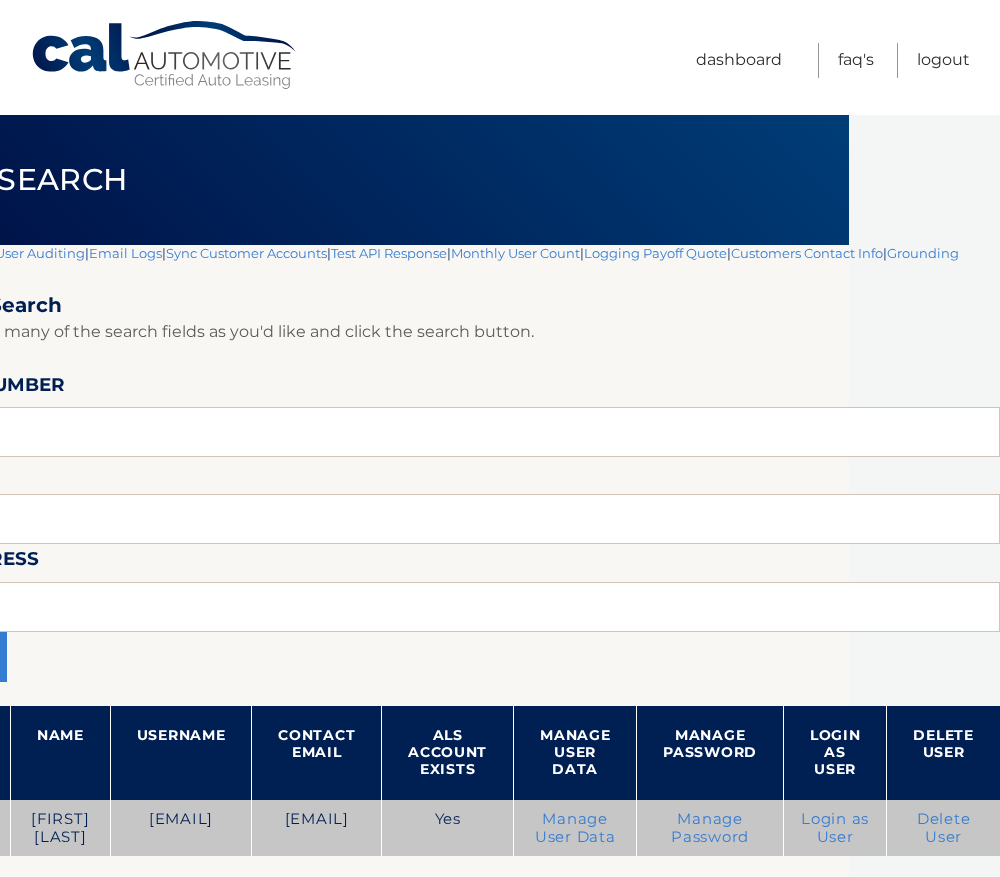 click on "Login as User" at bounding box center (835, 828) 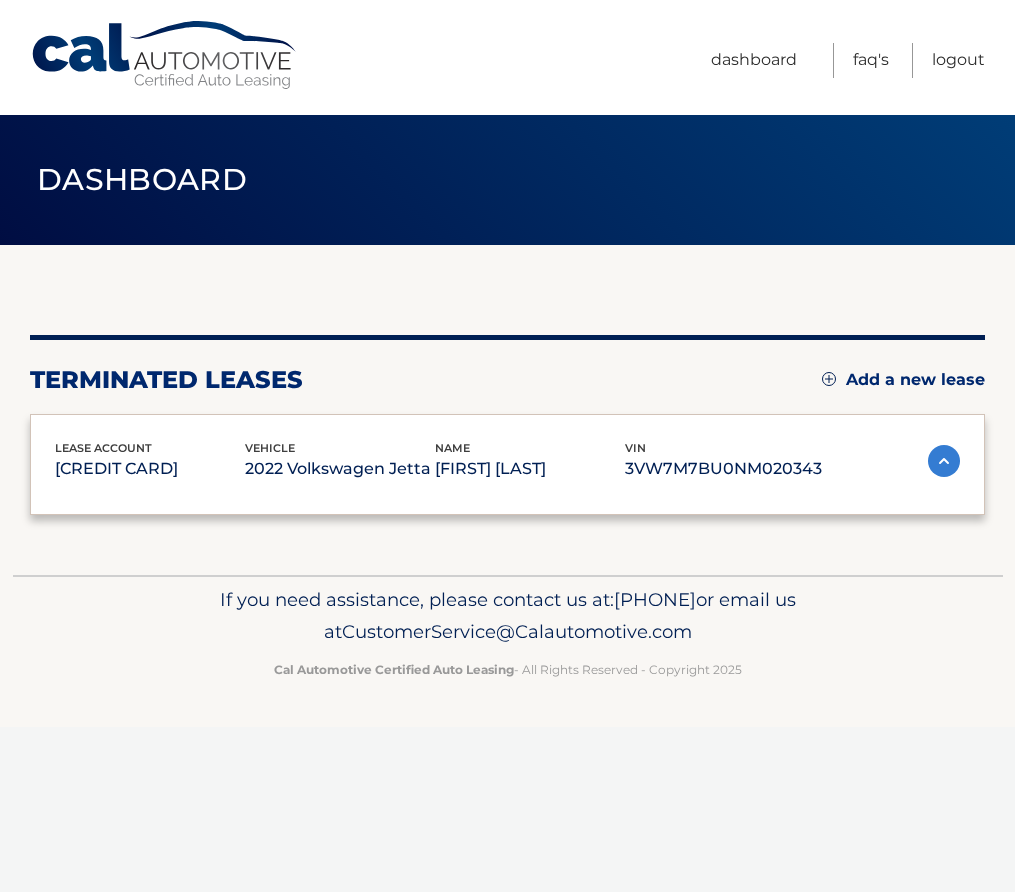 scroll, scrollTop: 0, scrollLeft: 0, axis: both 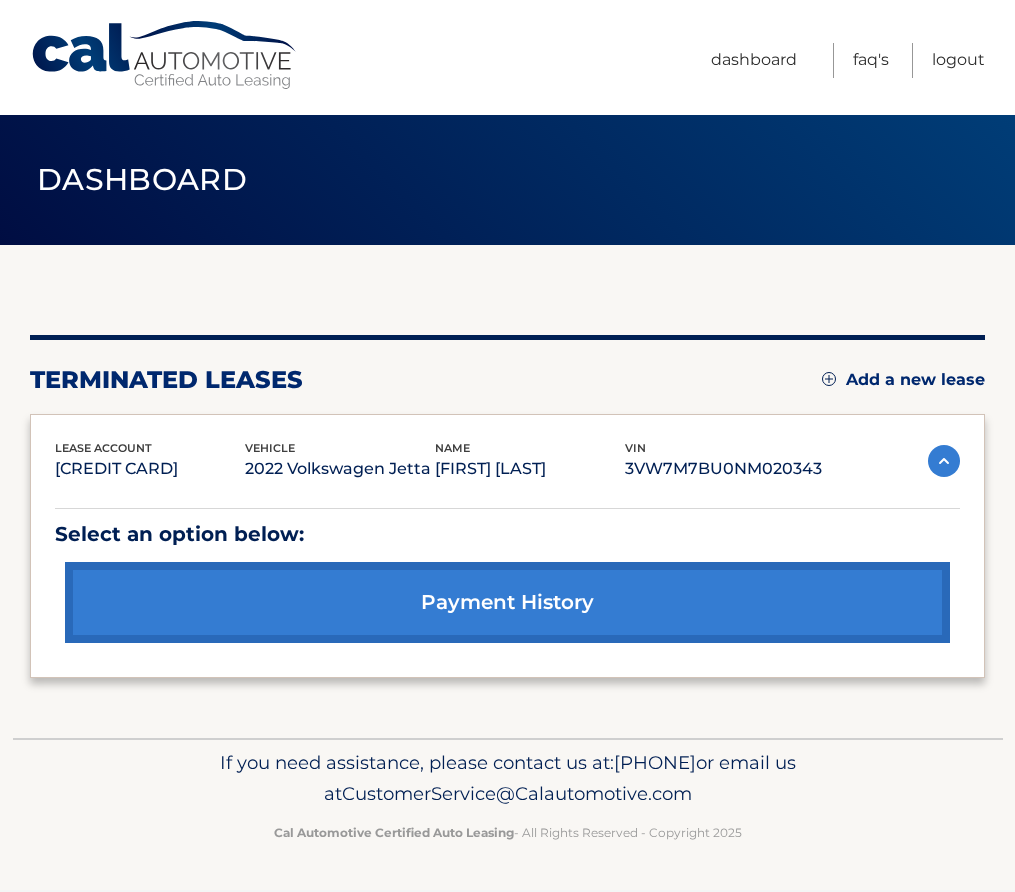 click on "payment history" at bounding box center [507, 602] 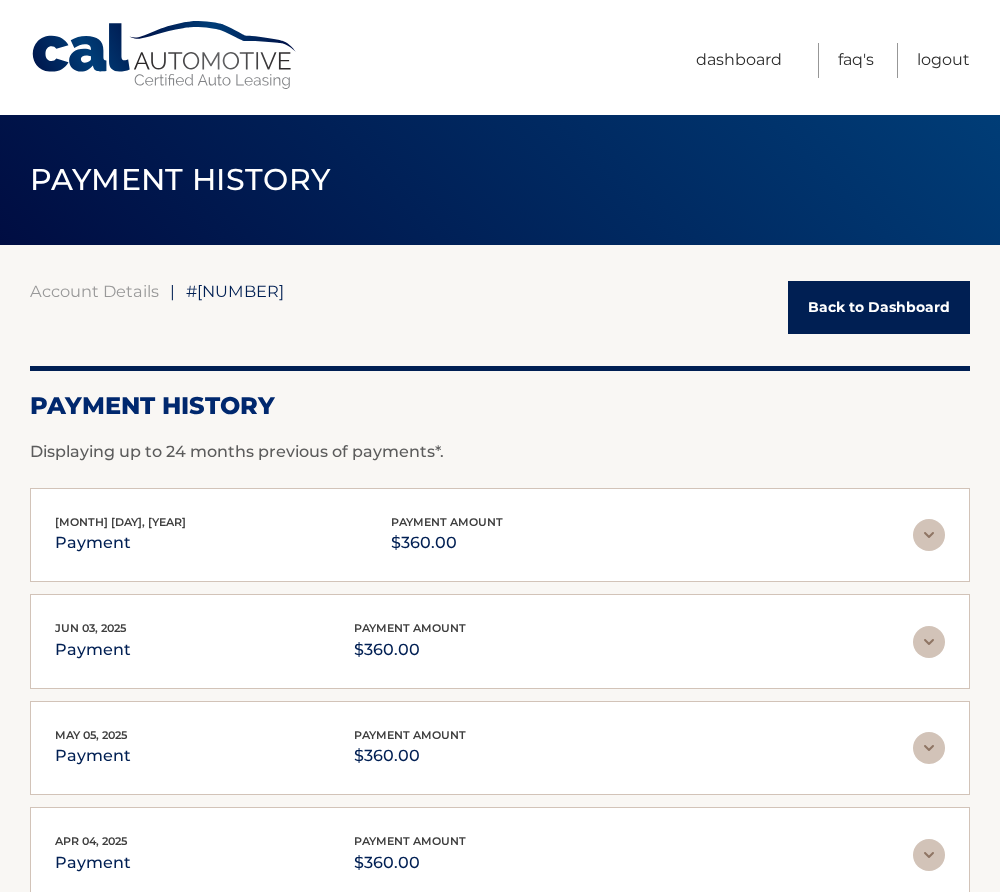 scroll, scrollTop: 0, scrollLeft: 0, axis: both 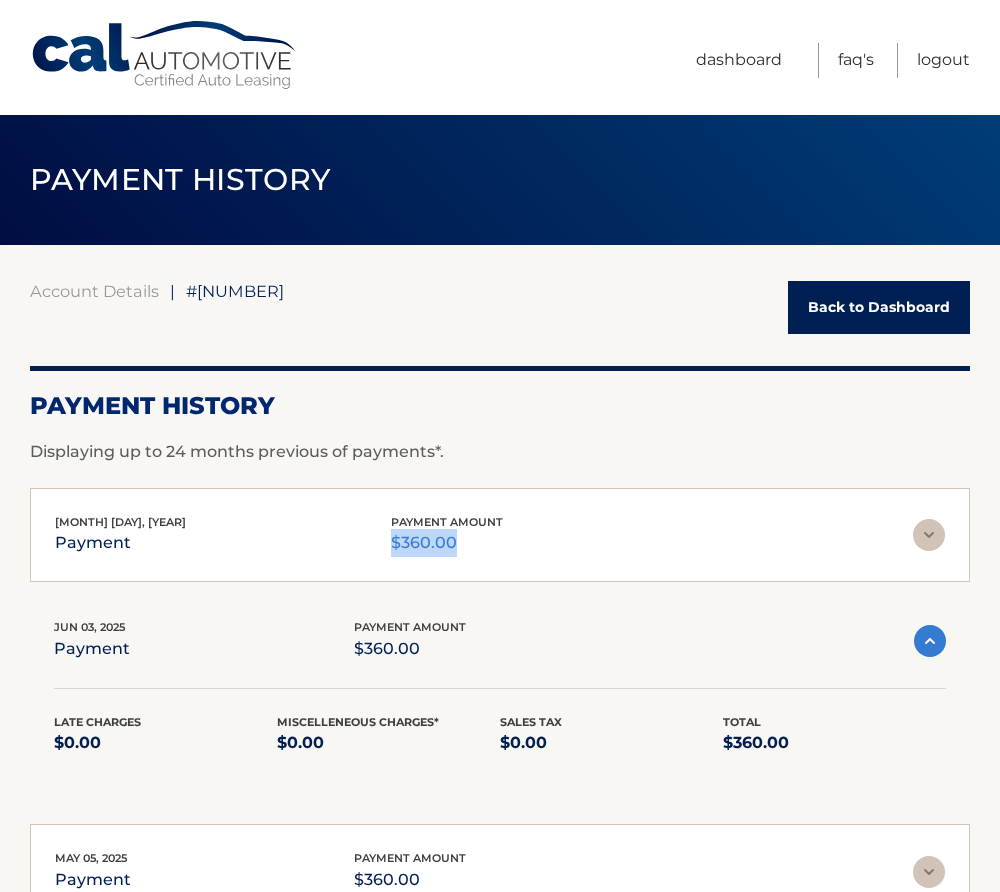 drag, startPoint x: 415, startPoint y: 548, endPoint x: 316, endPoint y: 559, distance: 99.60924 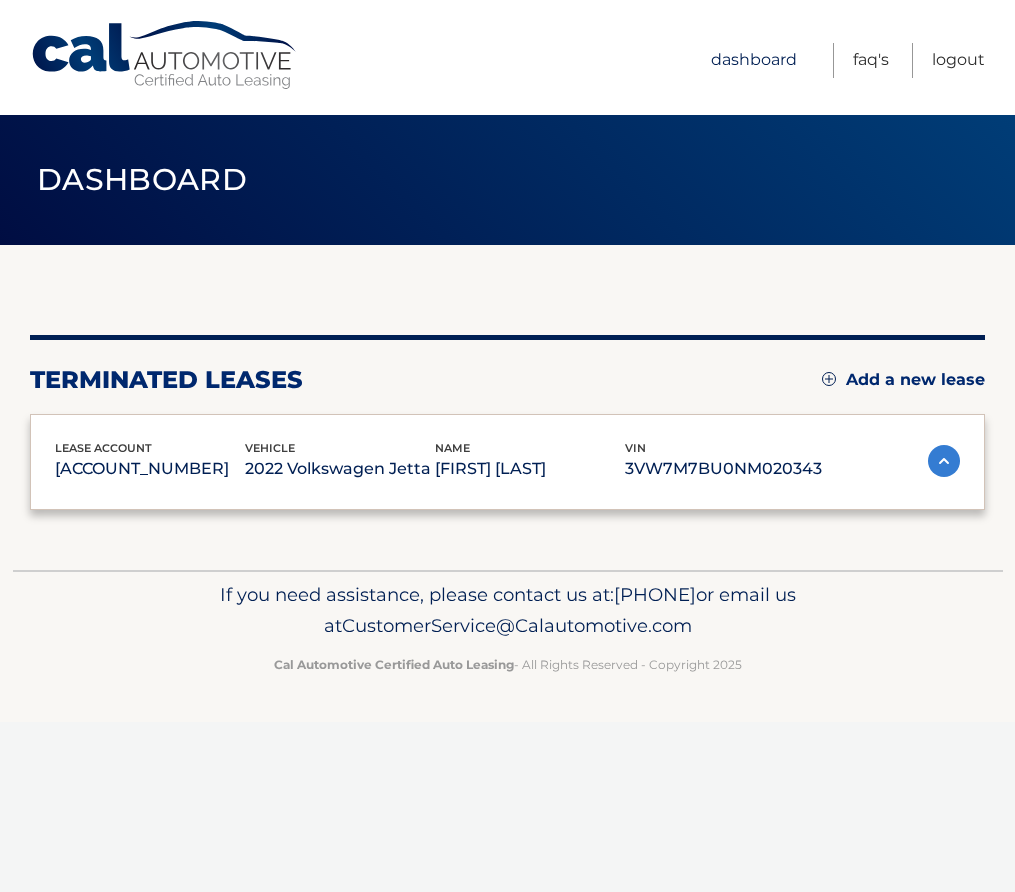 scroll, scrollTop: 0, scrollLeft: 0, axis: both 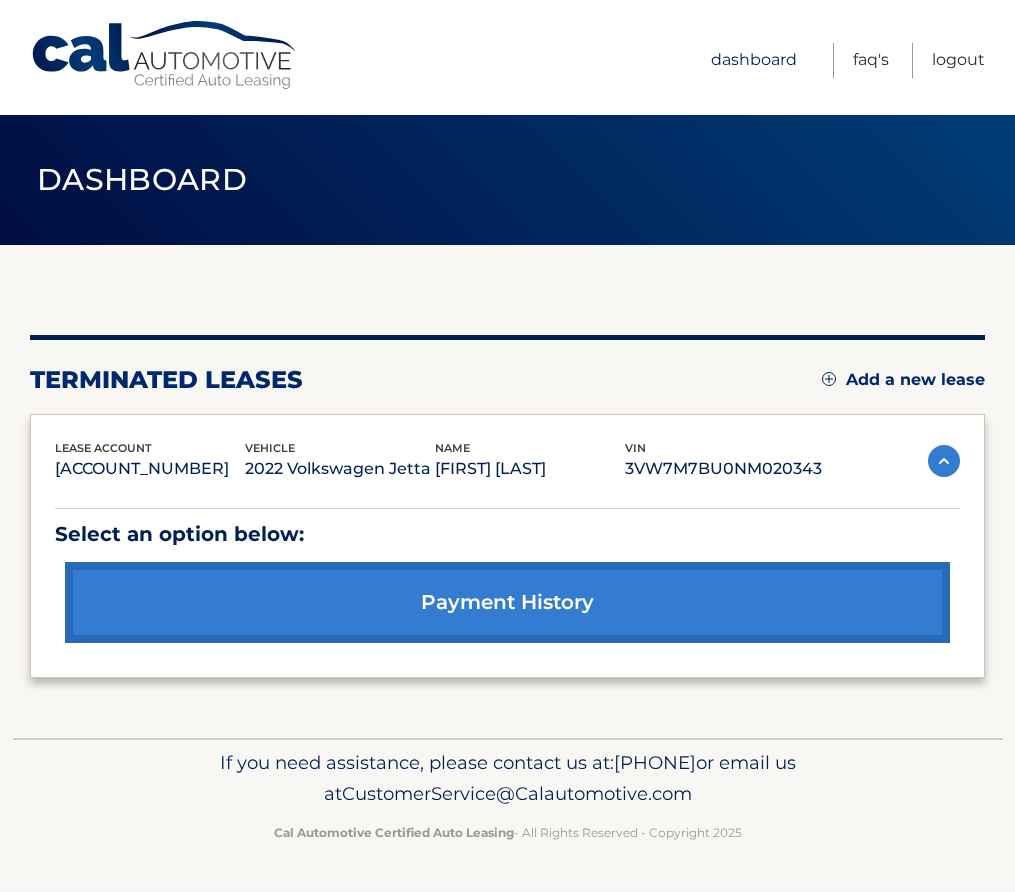 click on "Dashboard" at bounding box center (754, 60) 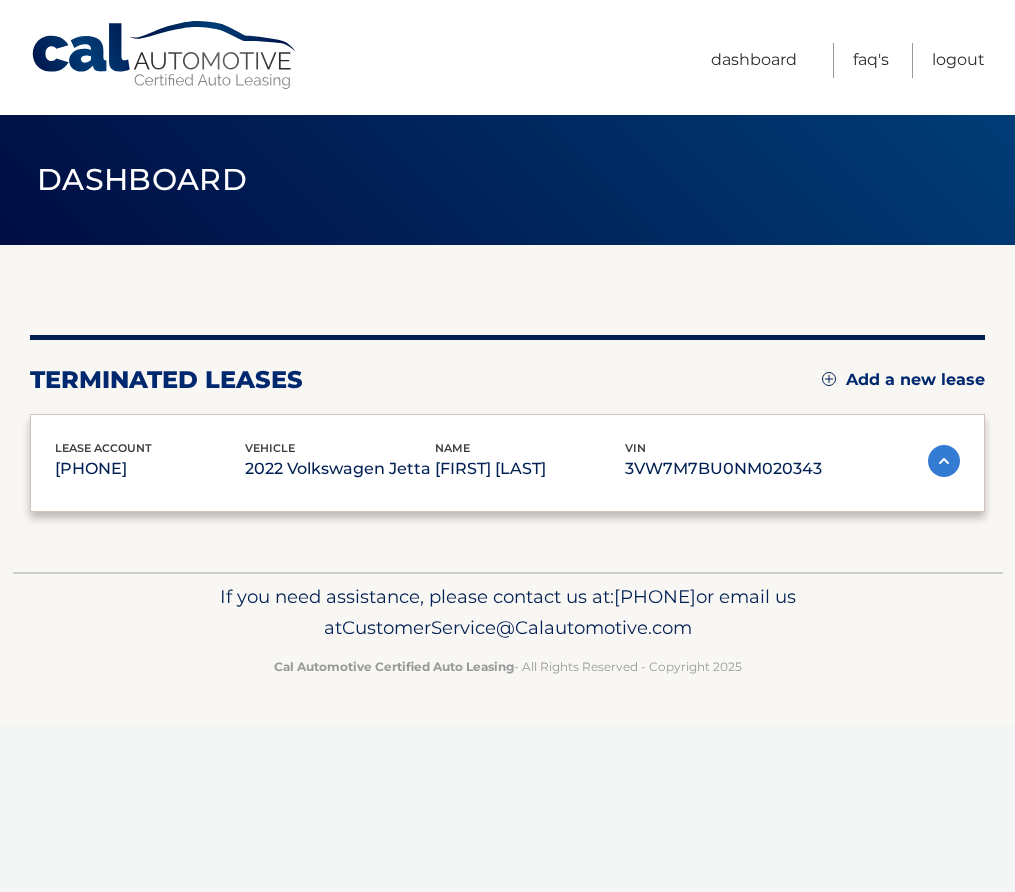 scroll, scrollTop: 0, scrollLeft: 0, axis: both 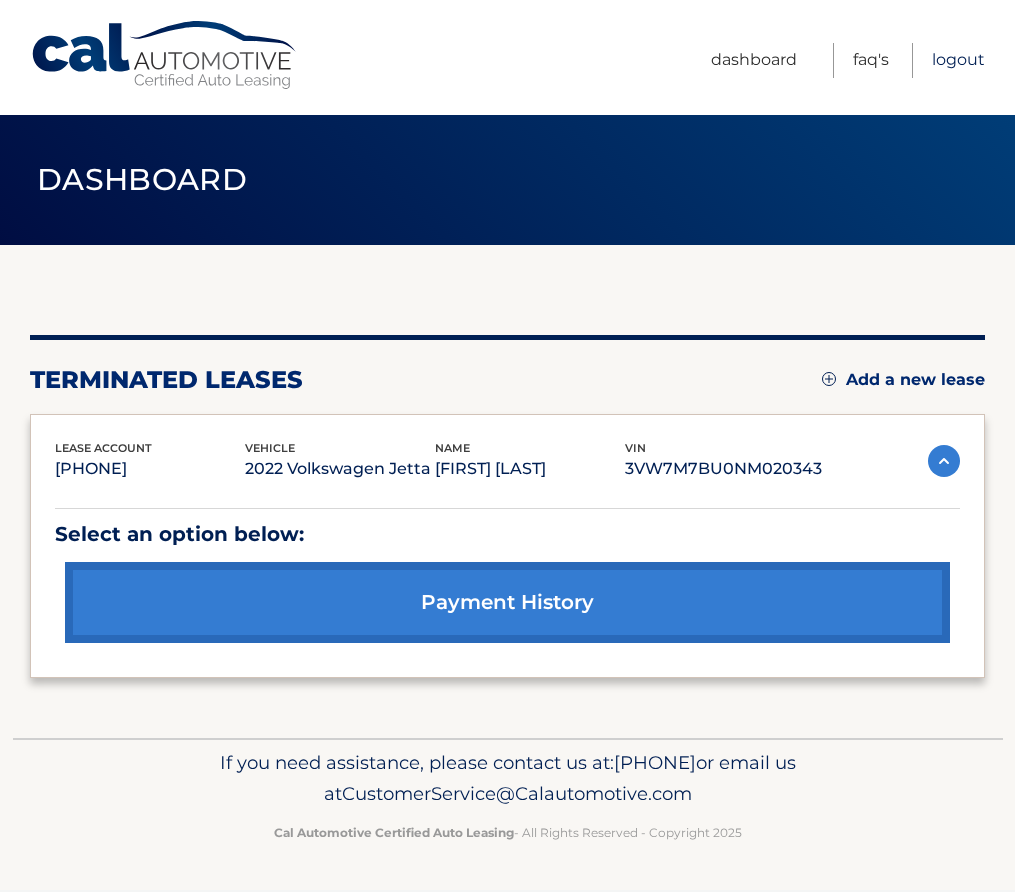 click on "Logout" at bounding box center [958, 60] 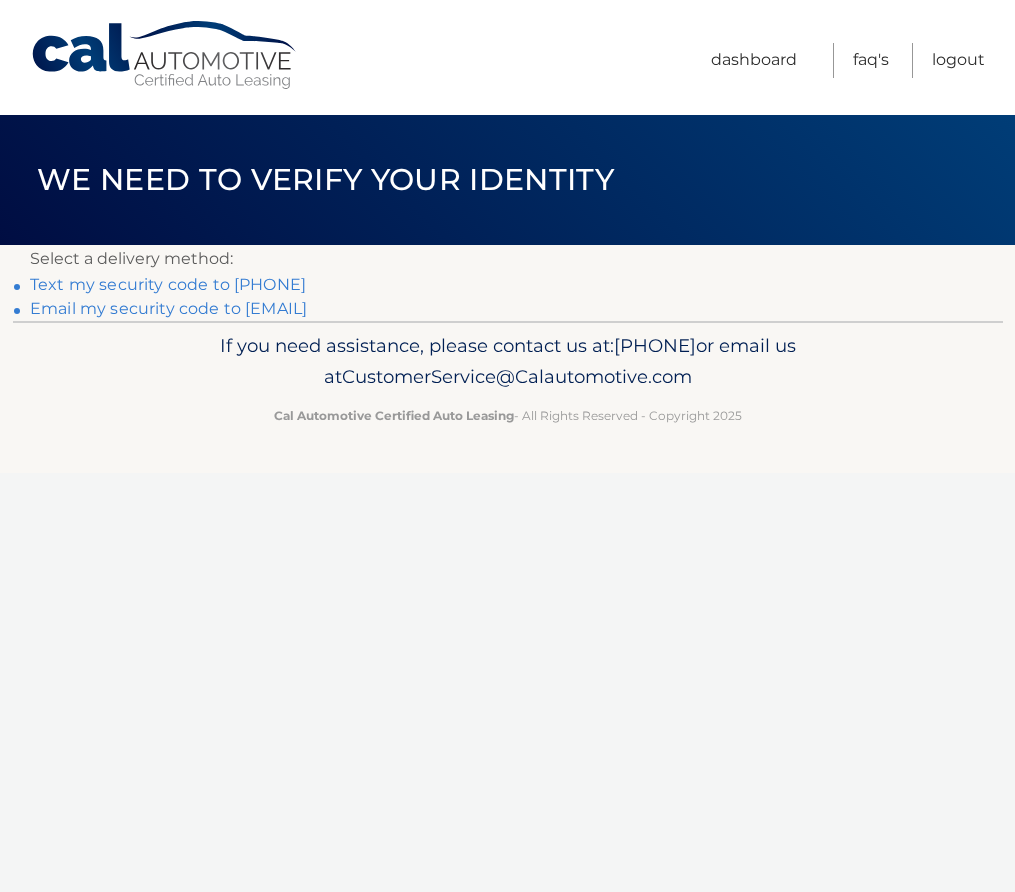 scroll, scrollTop: 0, scrollLeft: 0, axis: both 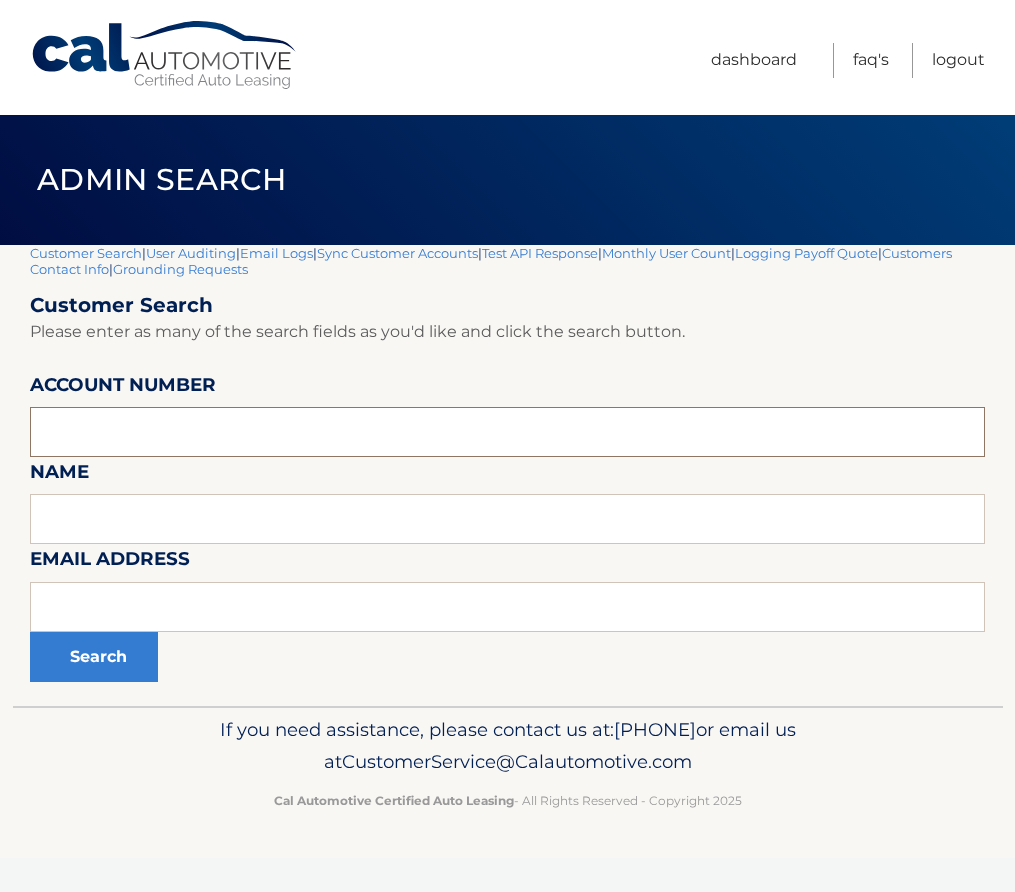 click at bounding box center [507, 432] 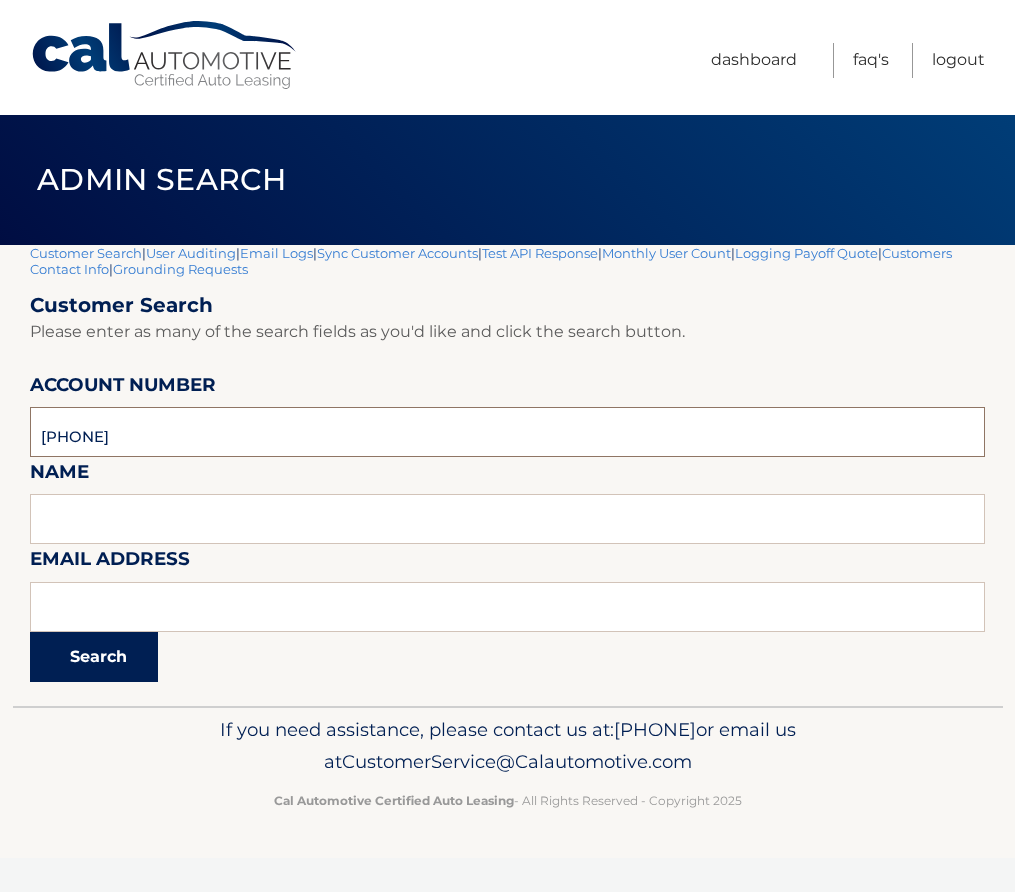 type on "[NUMBER]" 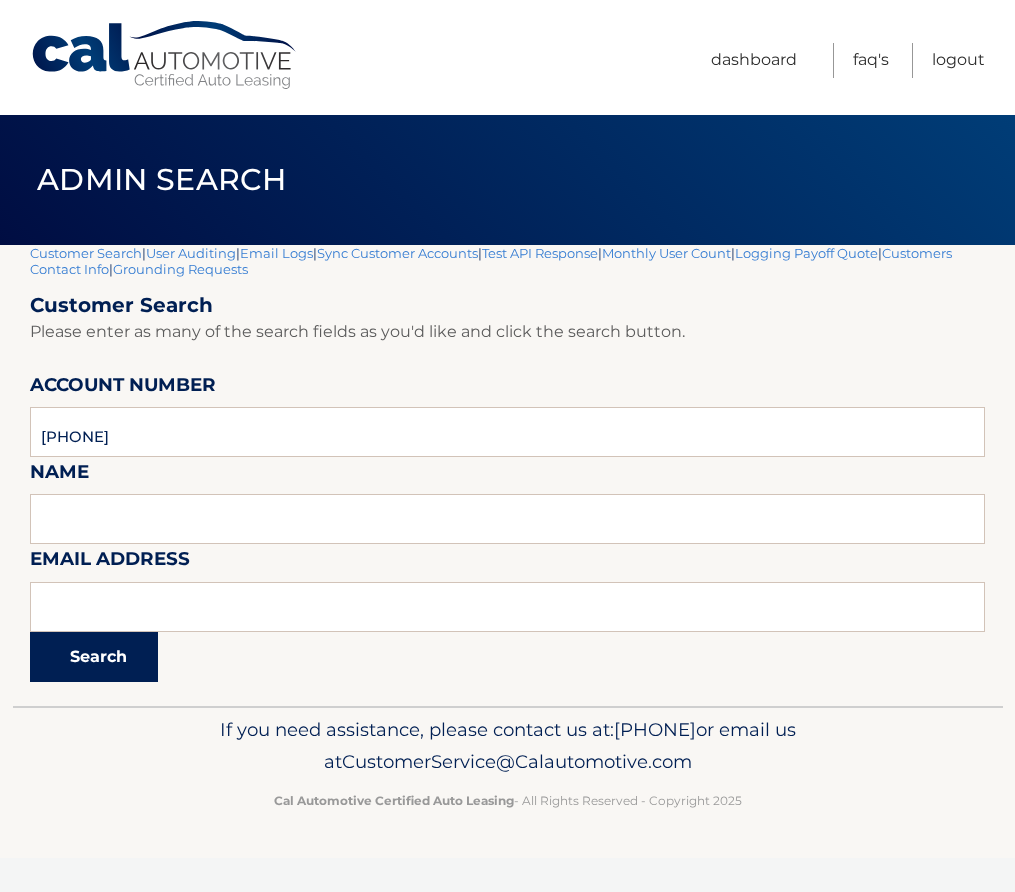 click on "Search" at bounding box center [94, 657] 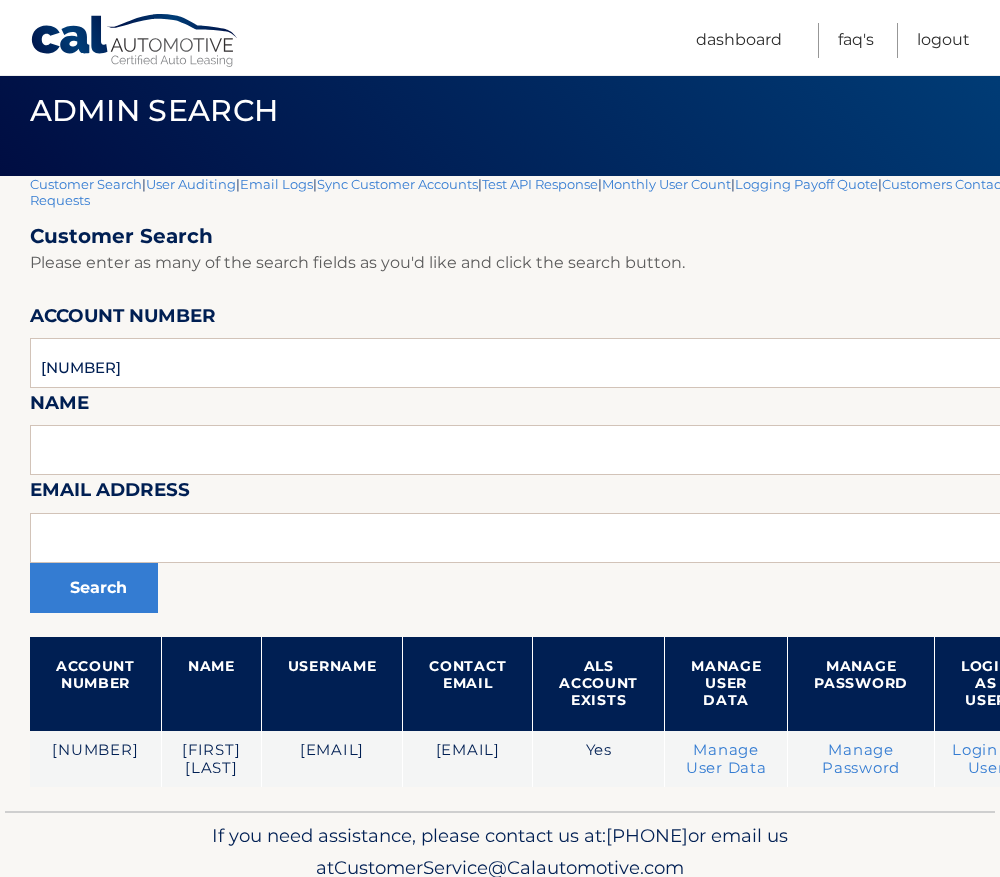 scroll, scrollTop: 139, scrollLeft: 0, axis: vertical 